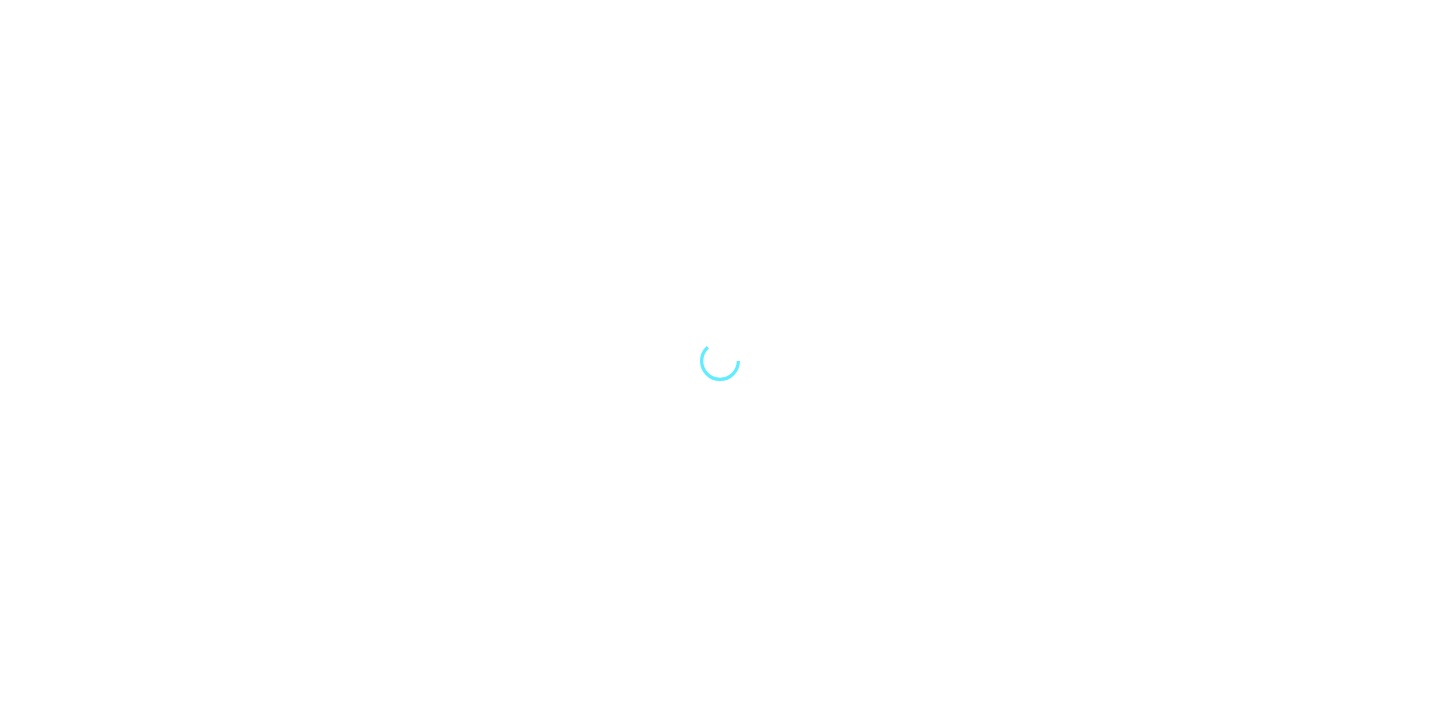 scroll, scrollTop: 0, scrollLeft: 0, axis: both 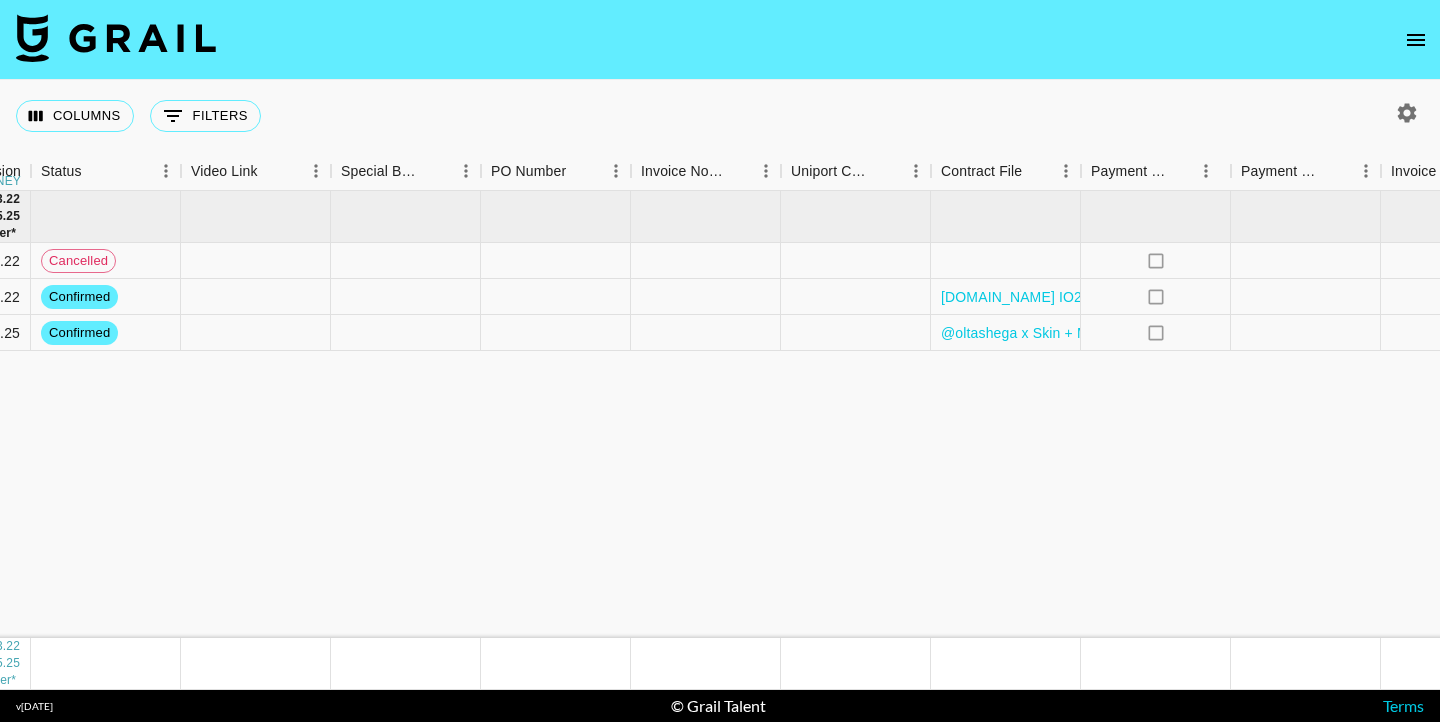 click 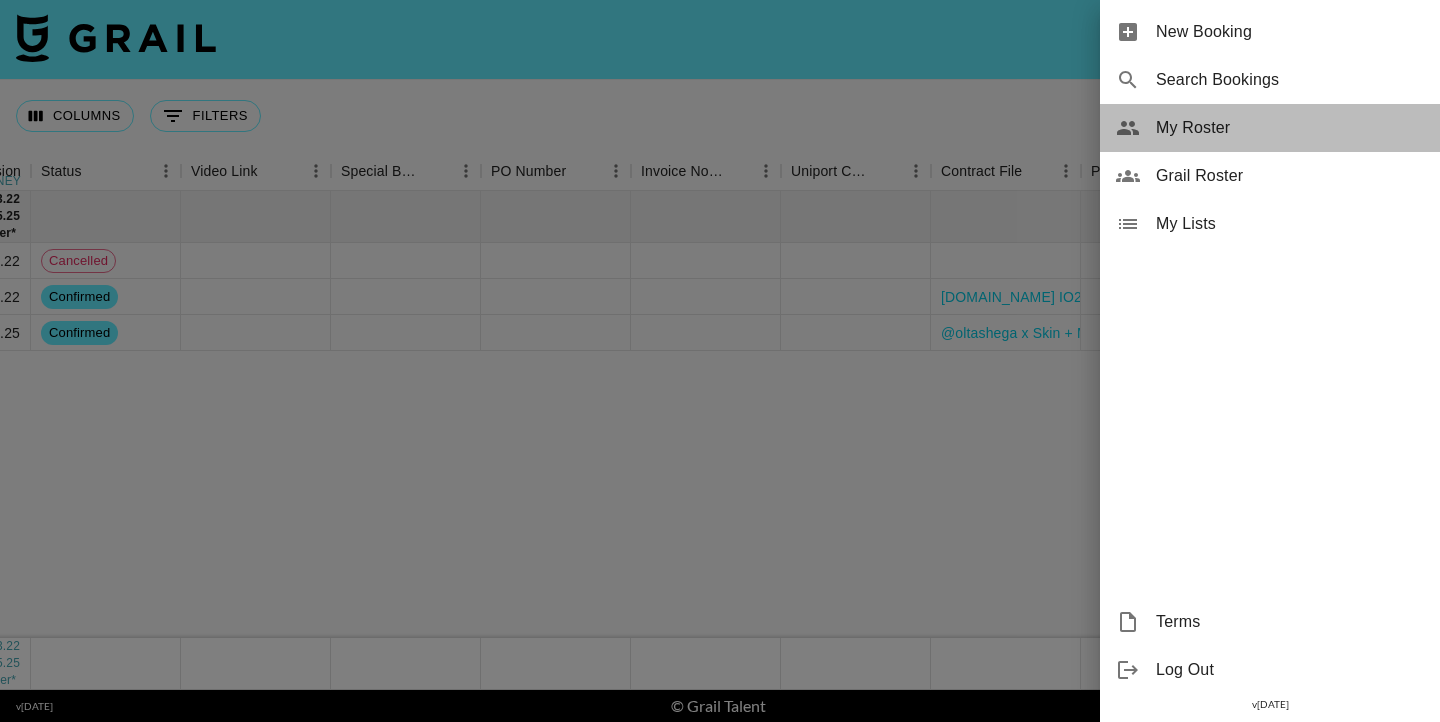 click on "My Roster" at bounding box center (1290, 128) 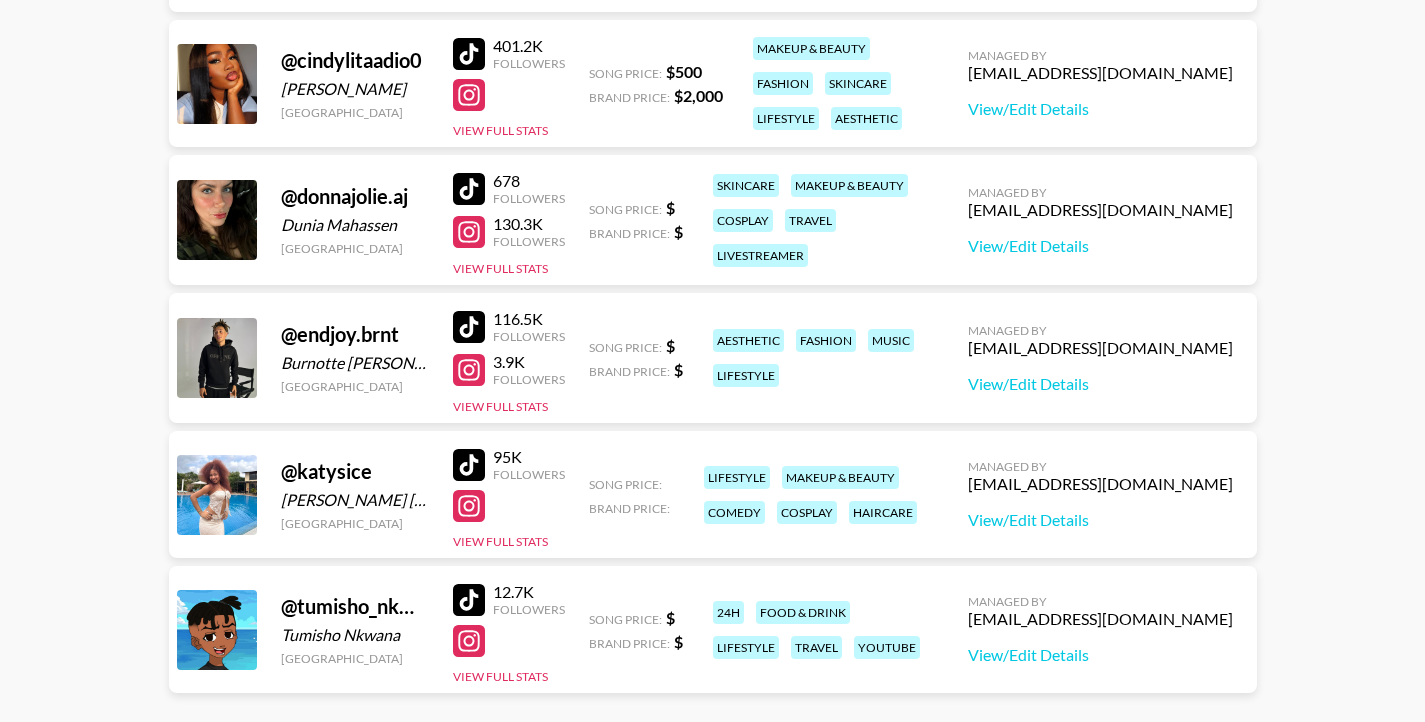 scroll, scrollTop: 822, scrollLeft: 0, axis: vertical 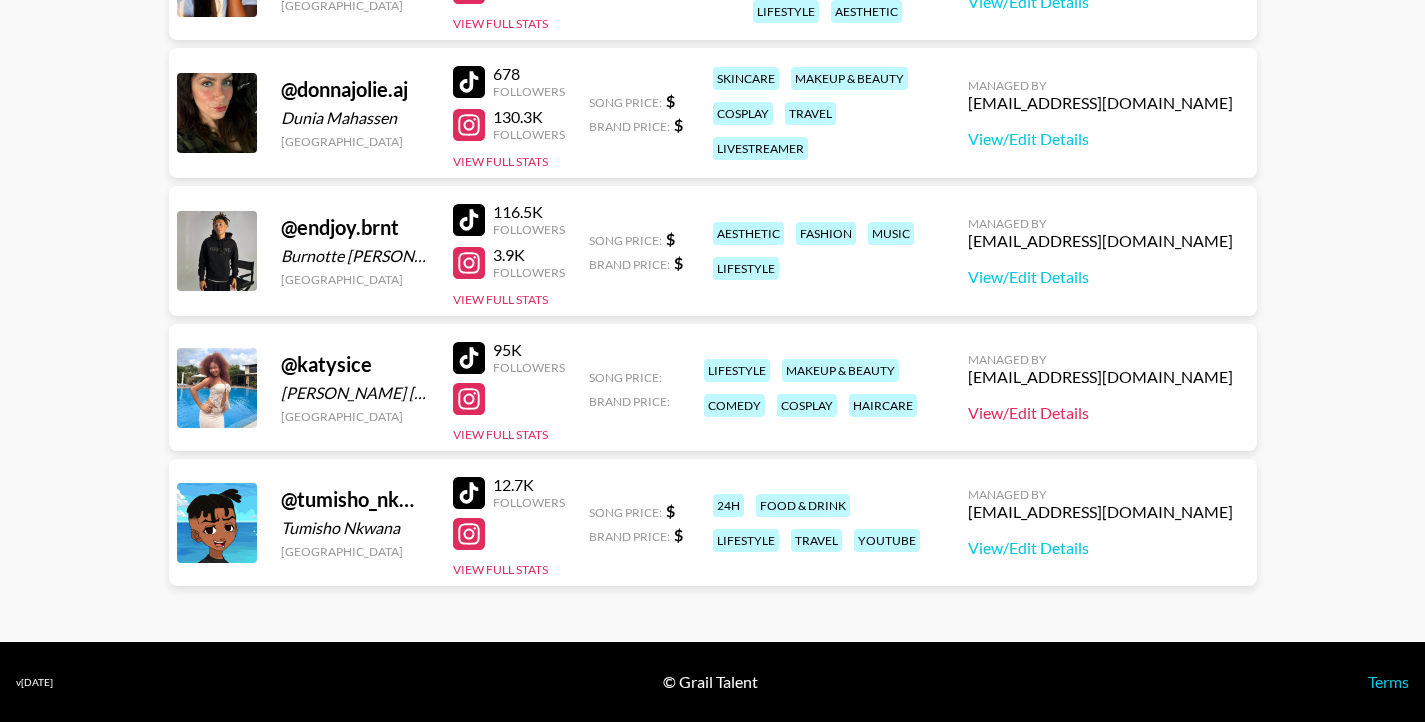 click on "View/Edit Details" at bounding box center (1100, 413) 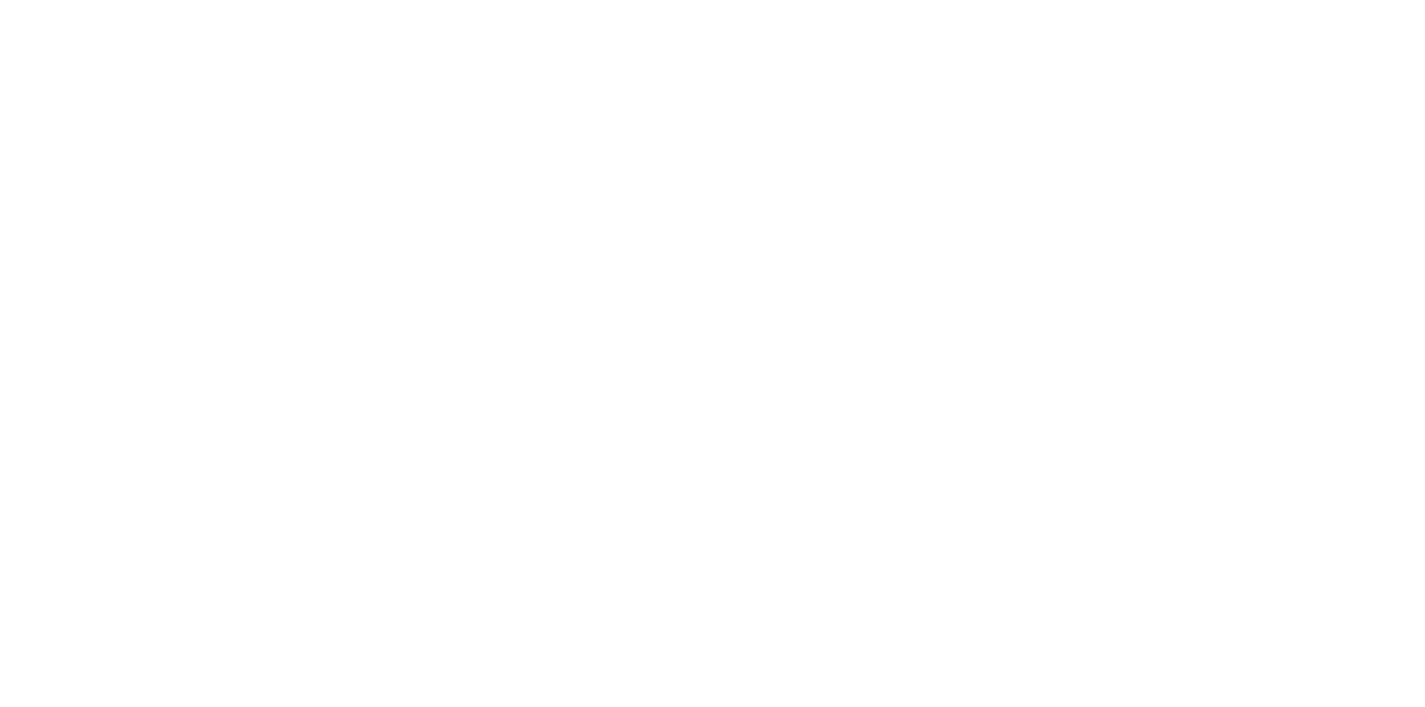 scroll, scrollTop: 0, scrollLeft: 0, axis: both 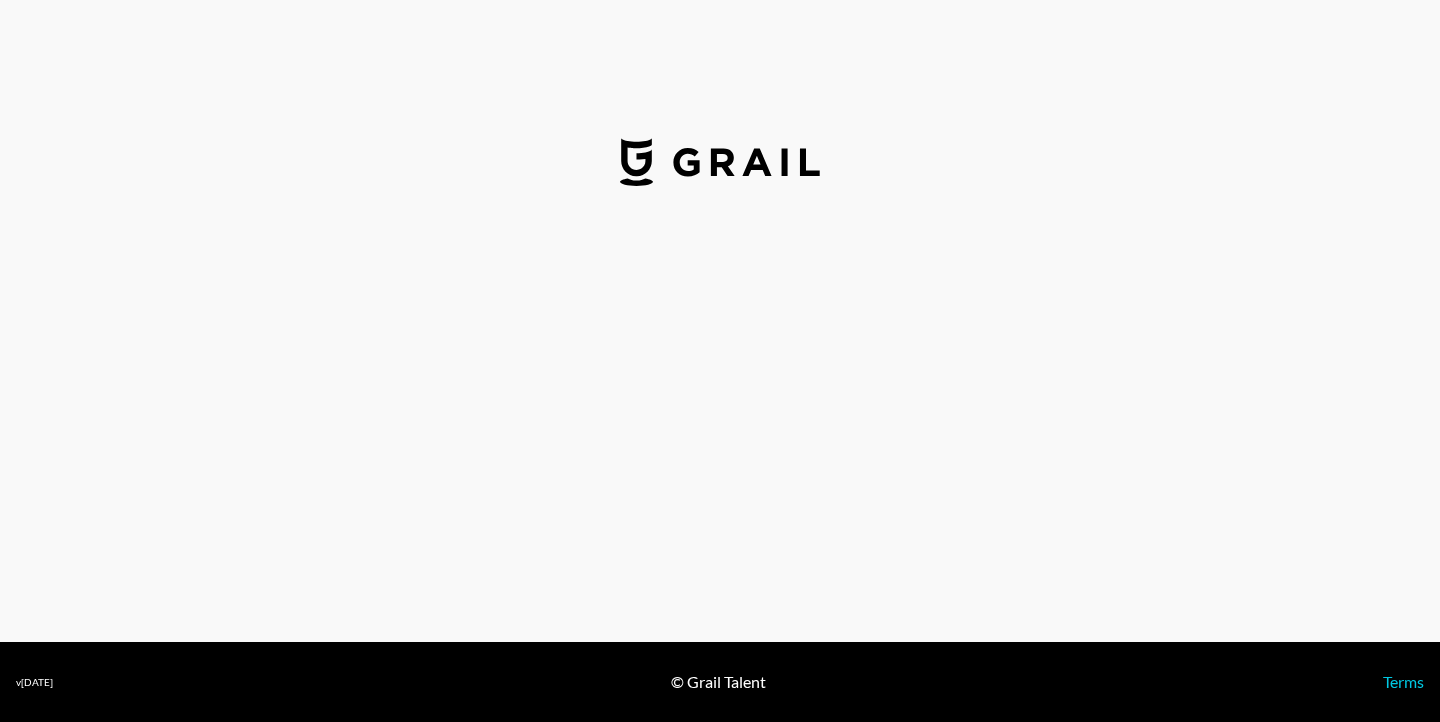 select on "USD" 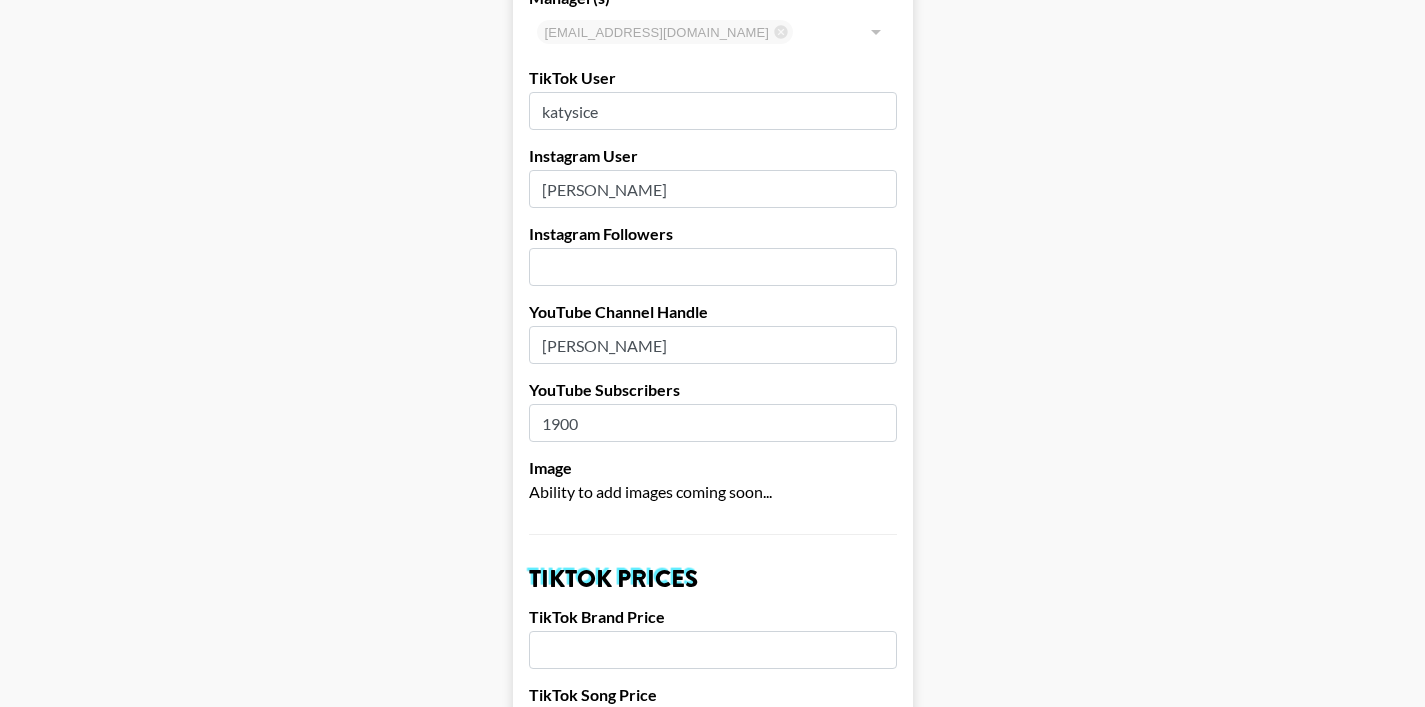 scroll, scrollTop: 358, scrollLeft: 0, axis: vertical 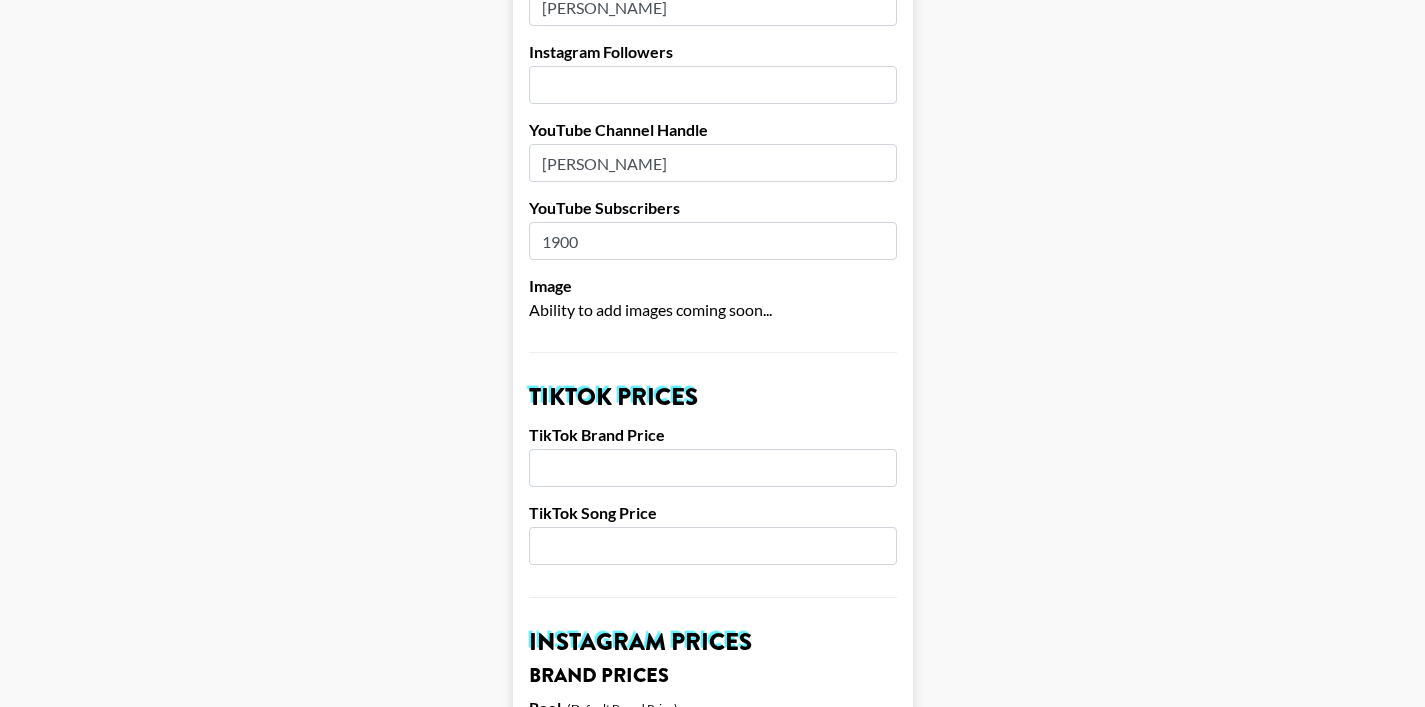 click at bounding box center [713, 85] 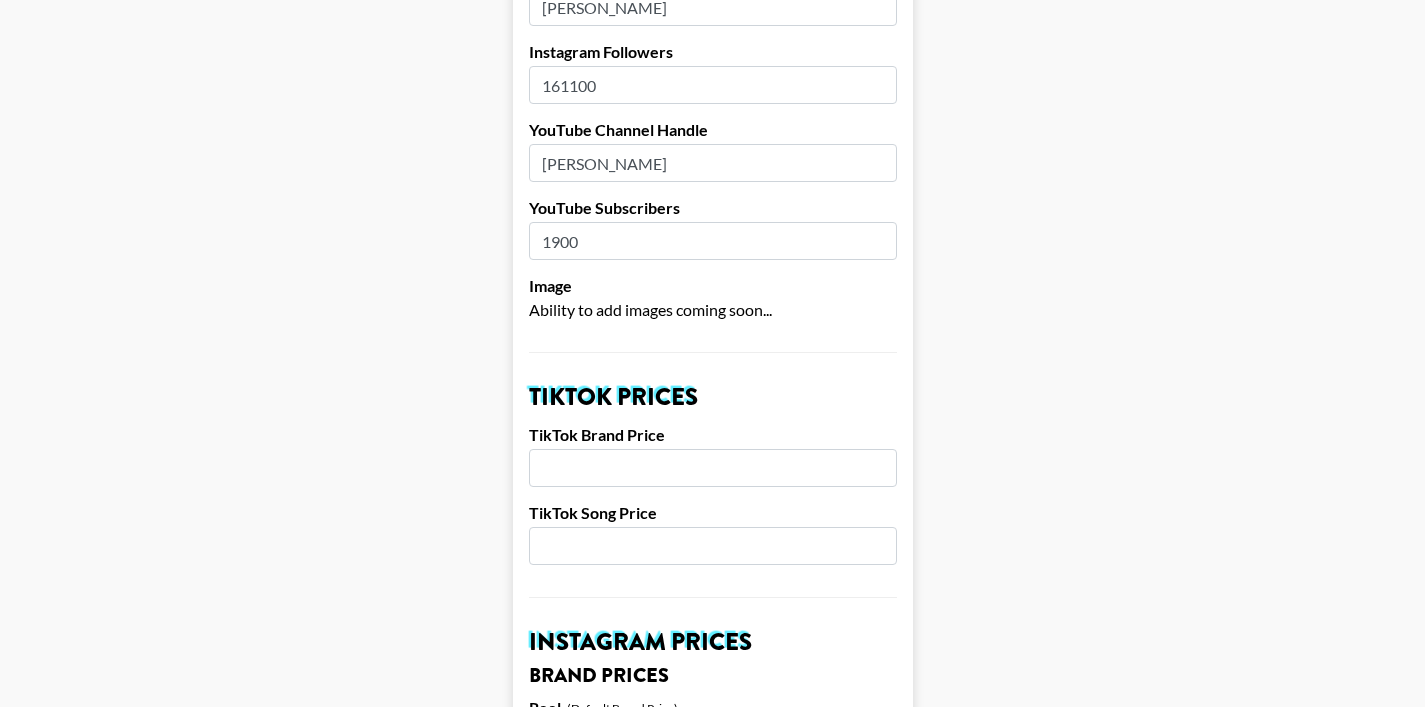 type on "161100" 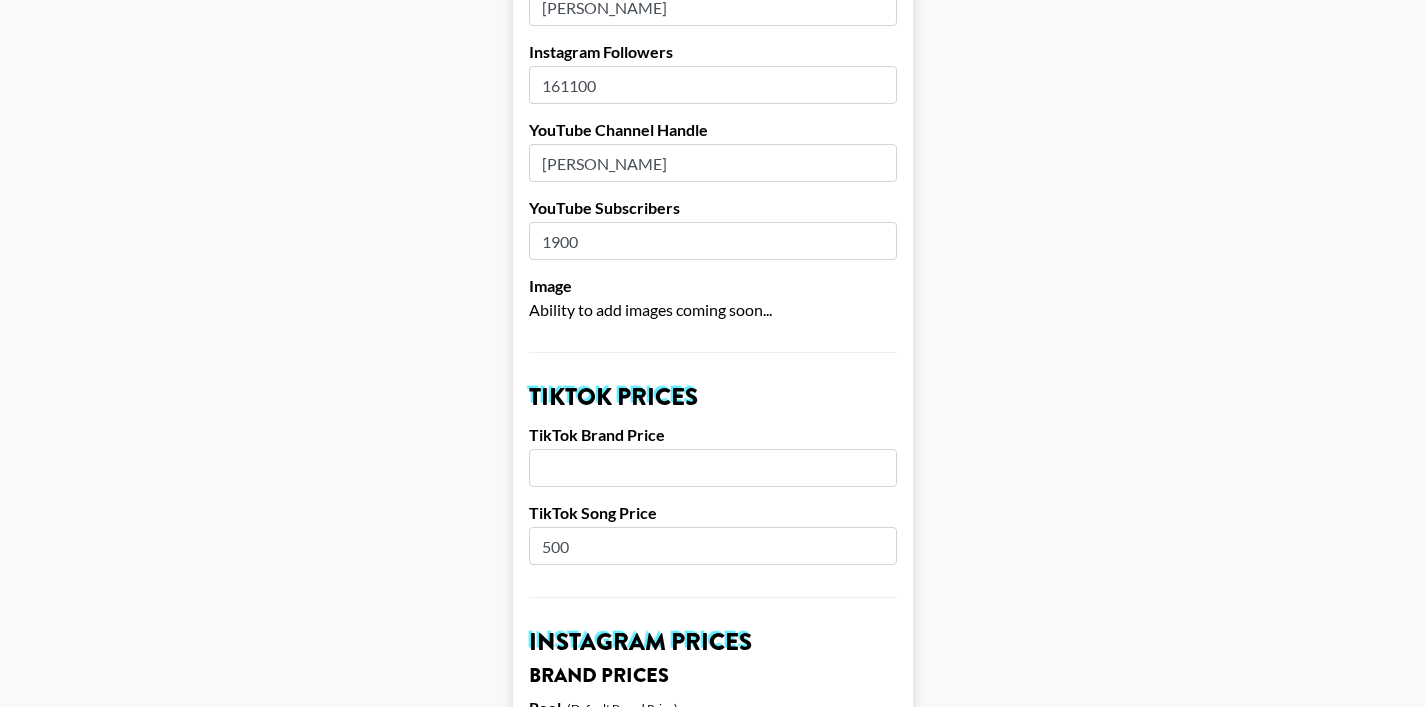 type on "500" 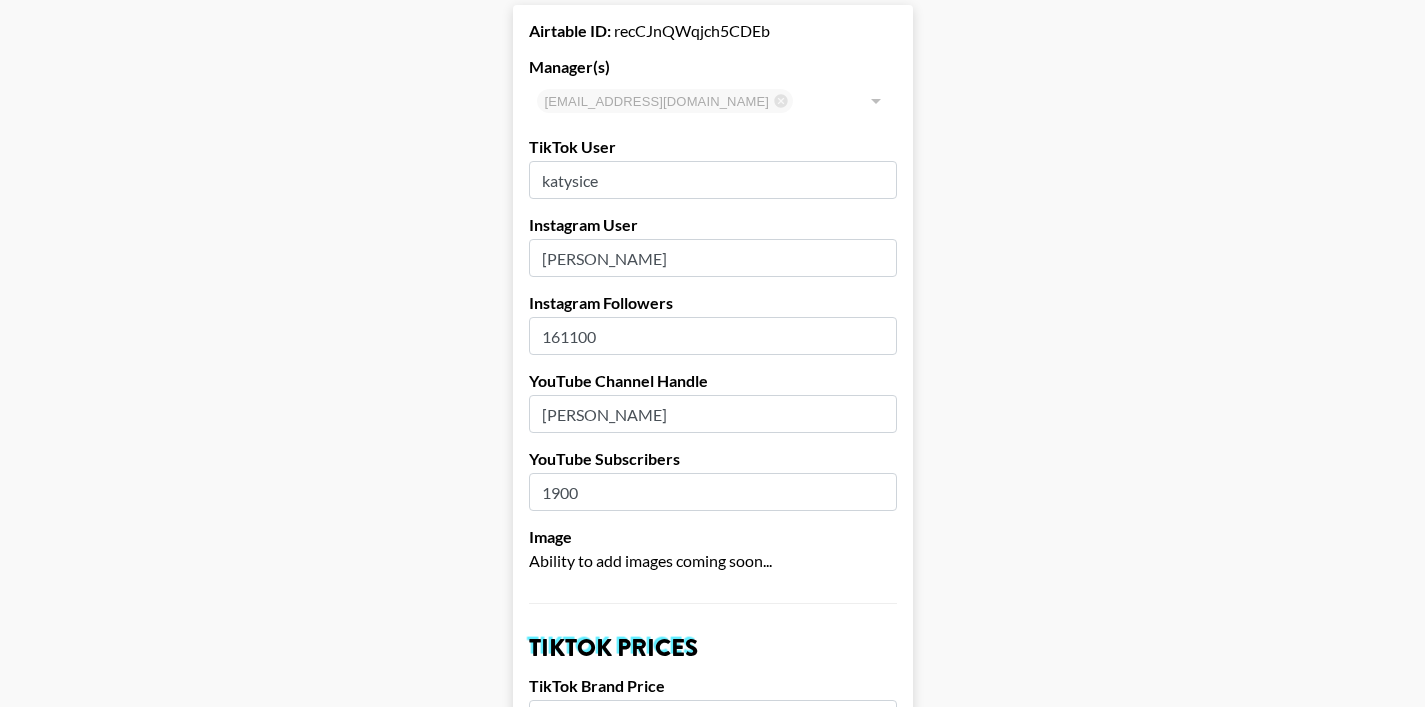 scroll, scrollTop: 111, scrollLeft: 0, axis: vertical 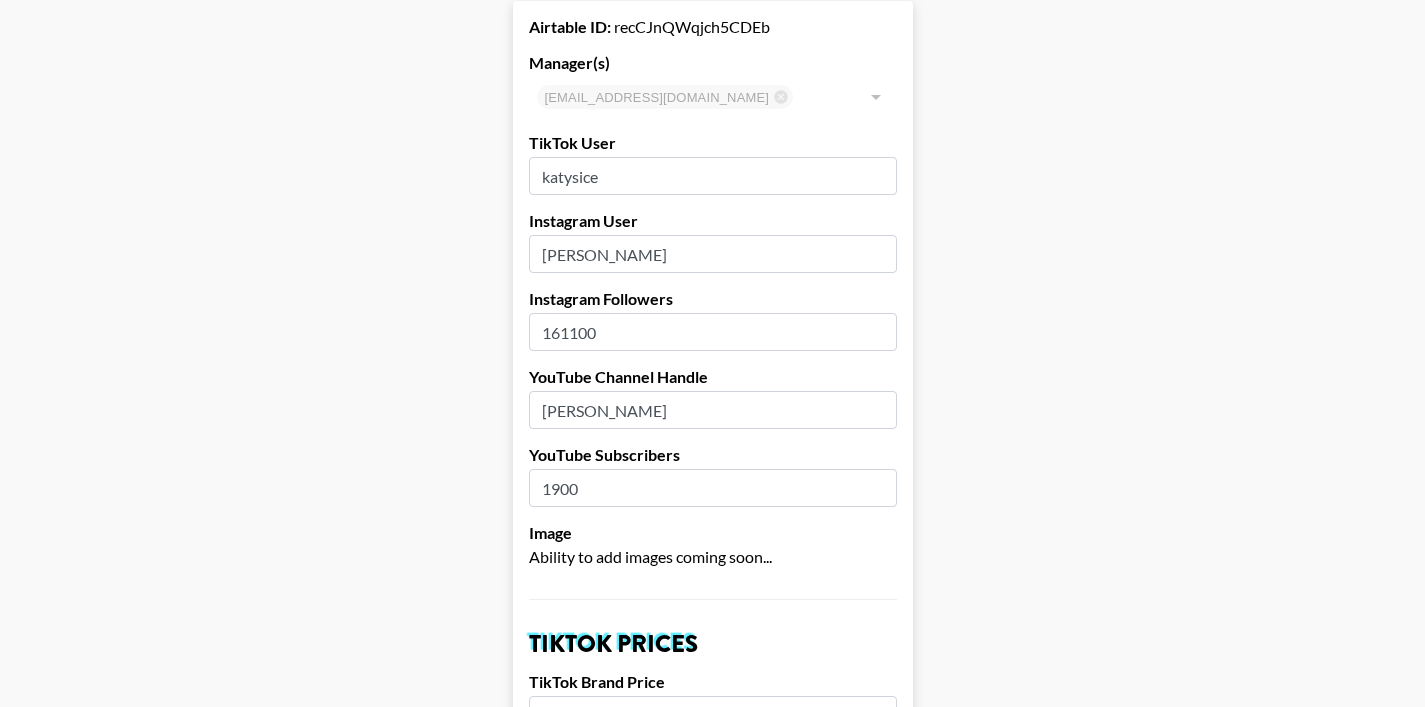 type on "900" 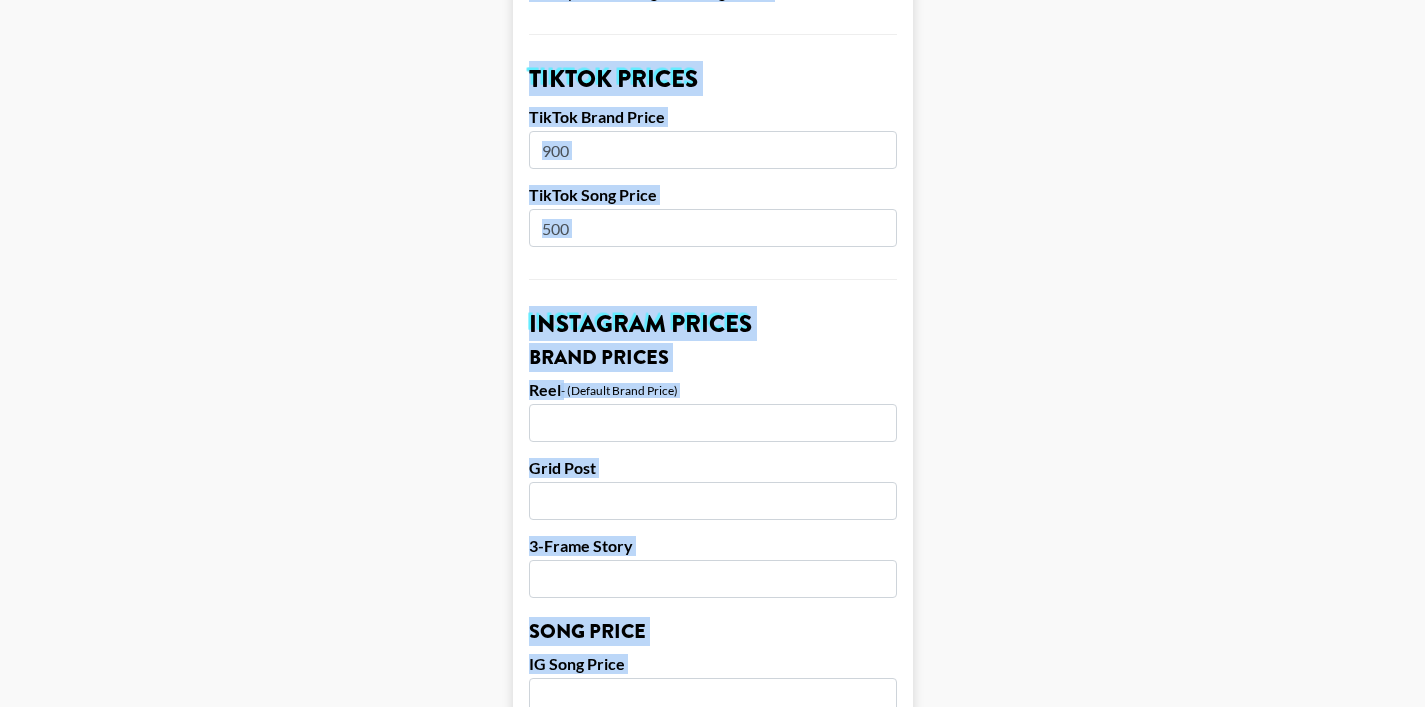 scroll, scrollTop: 813, scrollLeft: 0, axis: vertical 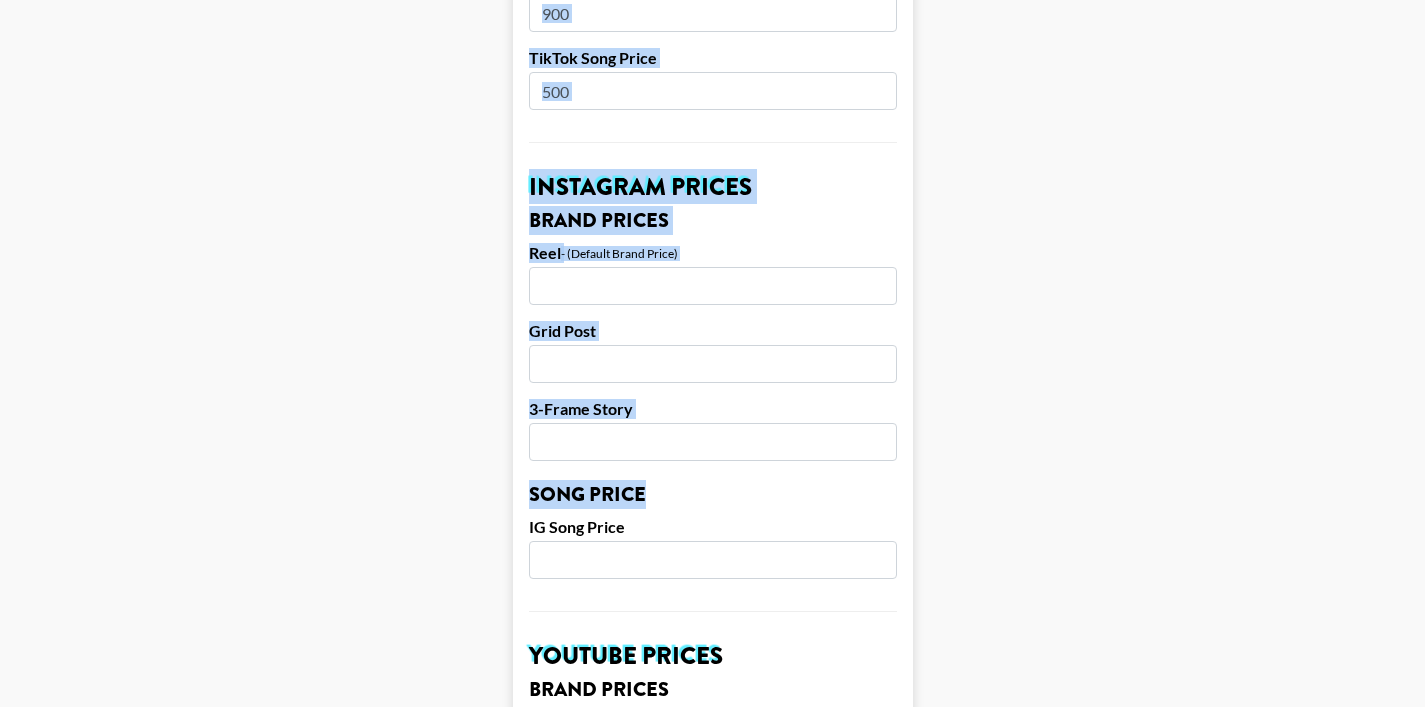 drag, startPoint x: 1035, startPoint y: 393, endPoint x: 1075, endPoint y: 582, distance: 193.18643 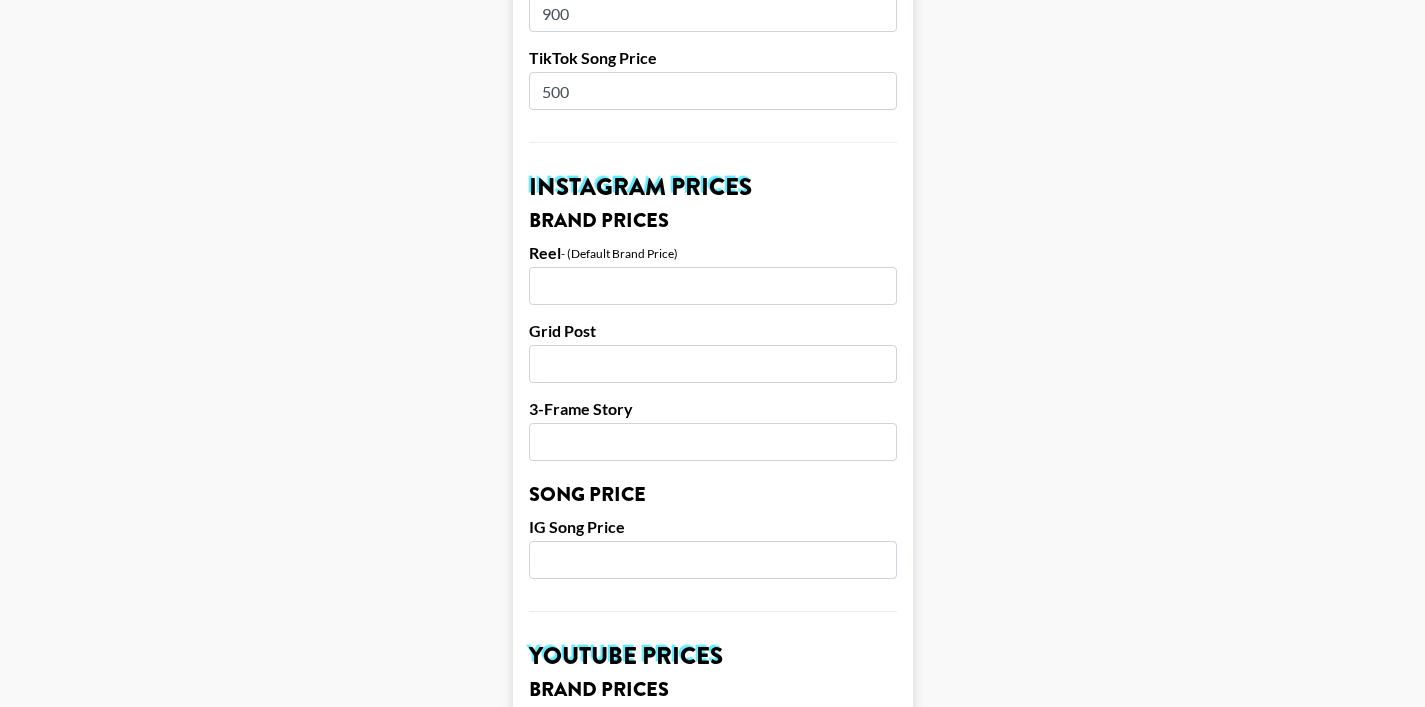 click at bounding box center (713, 286) 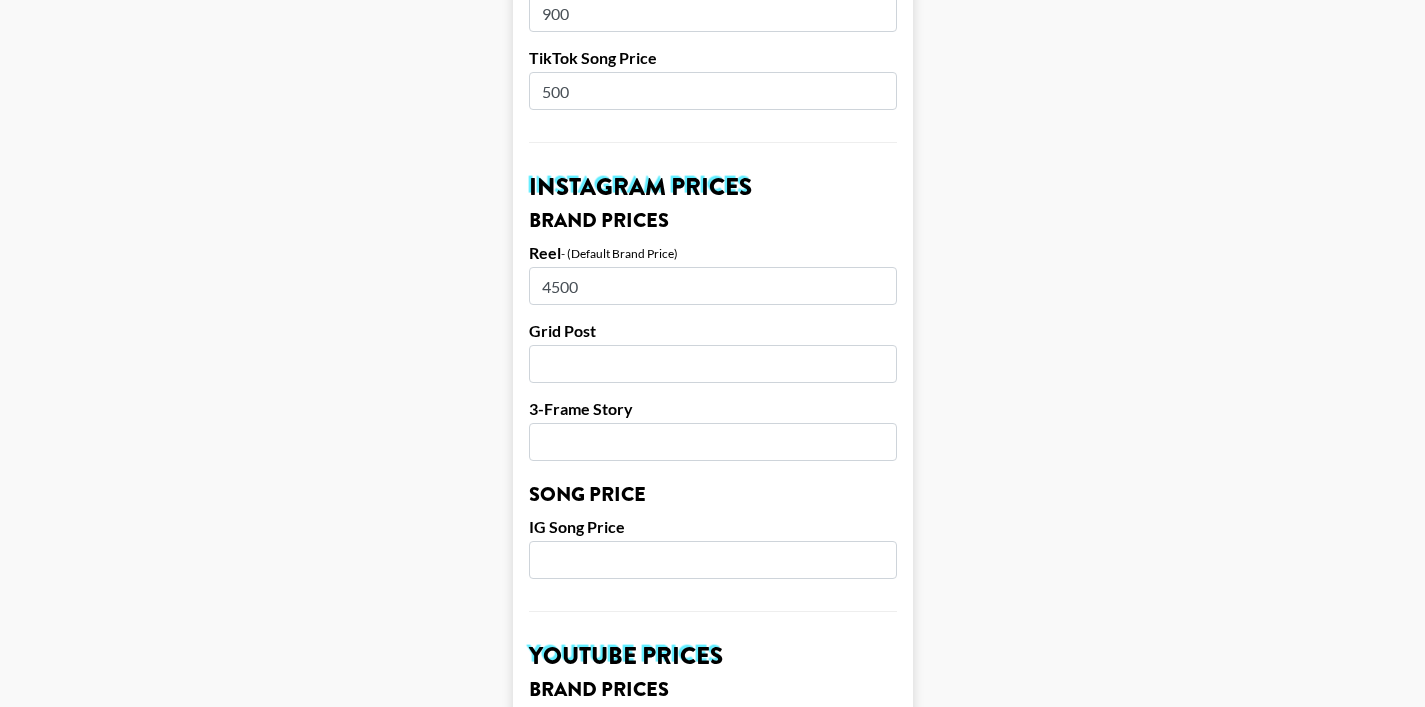 type on "4500" 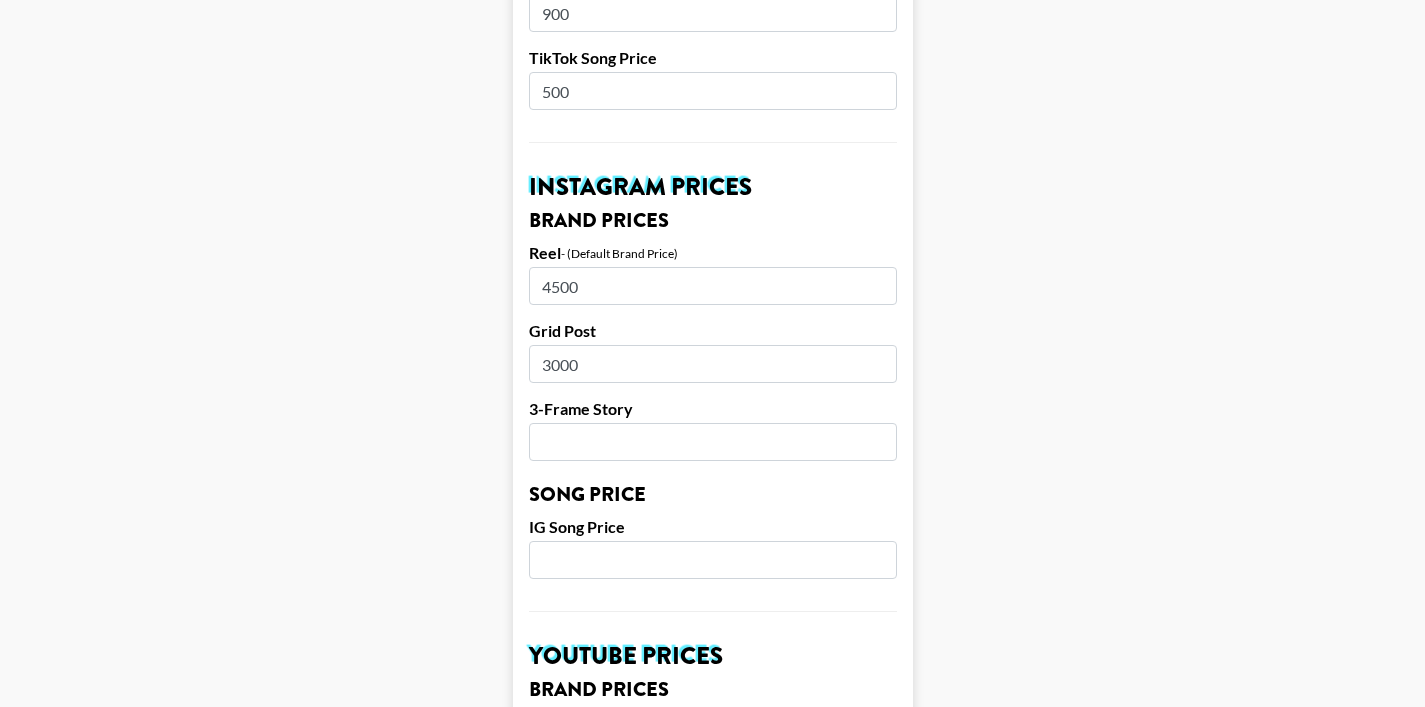 type on "3000" 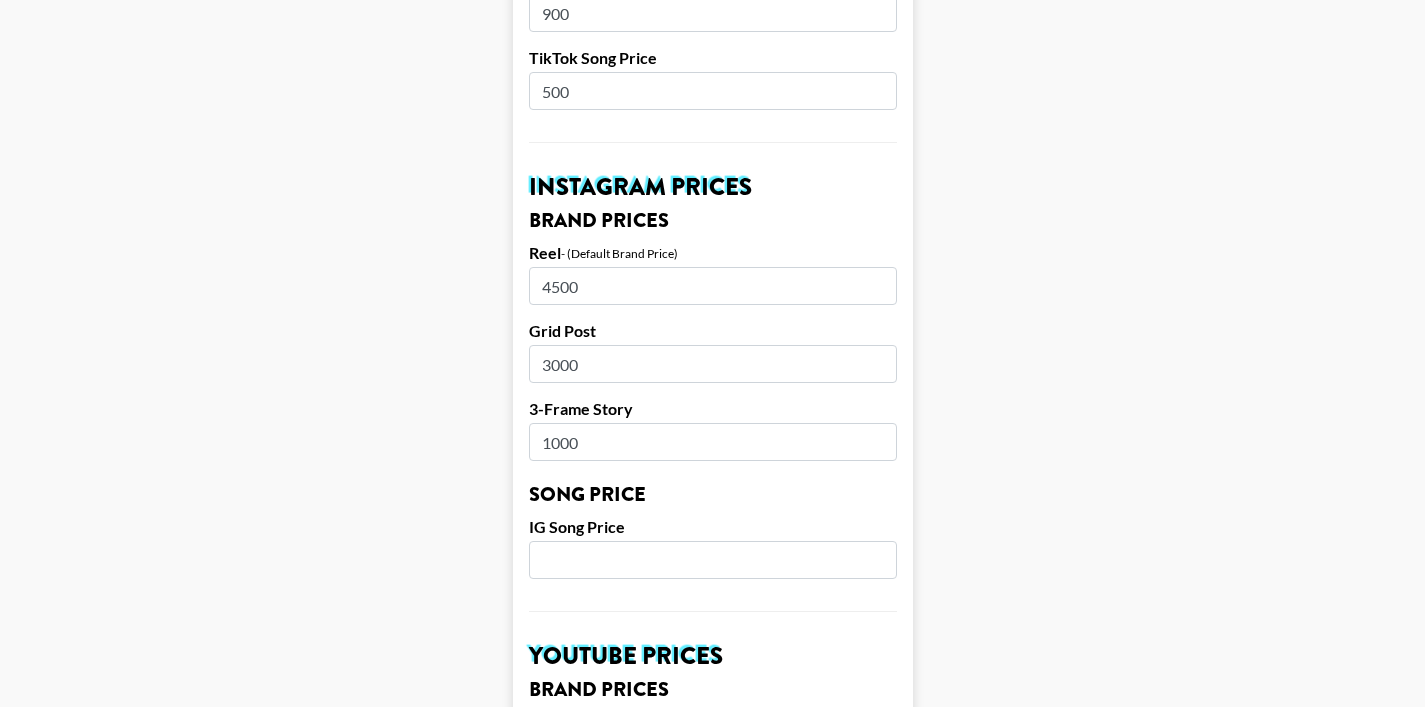 type on "1000" 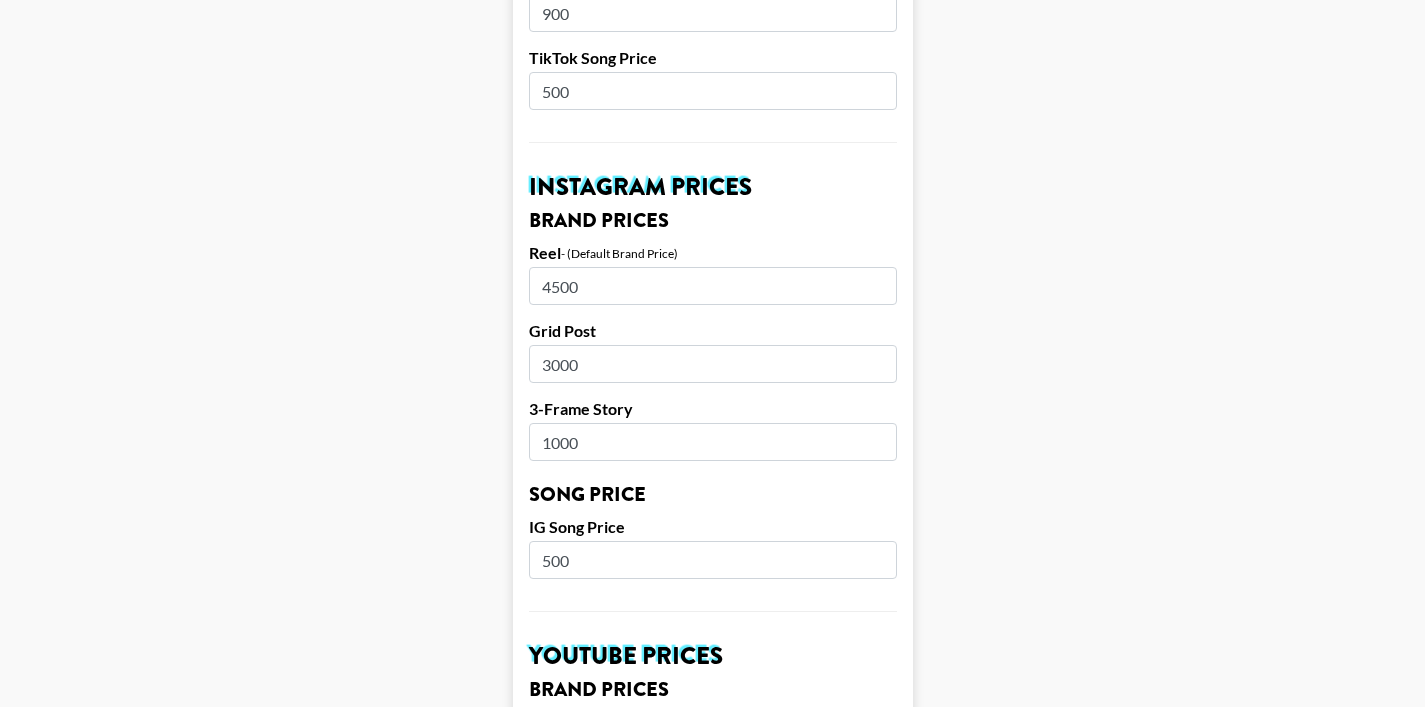 type on "500" 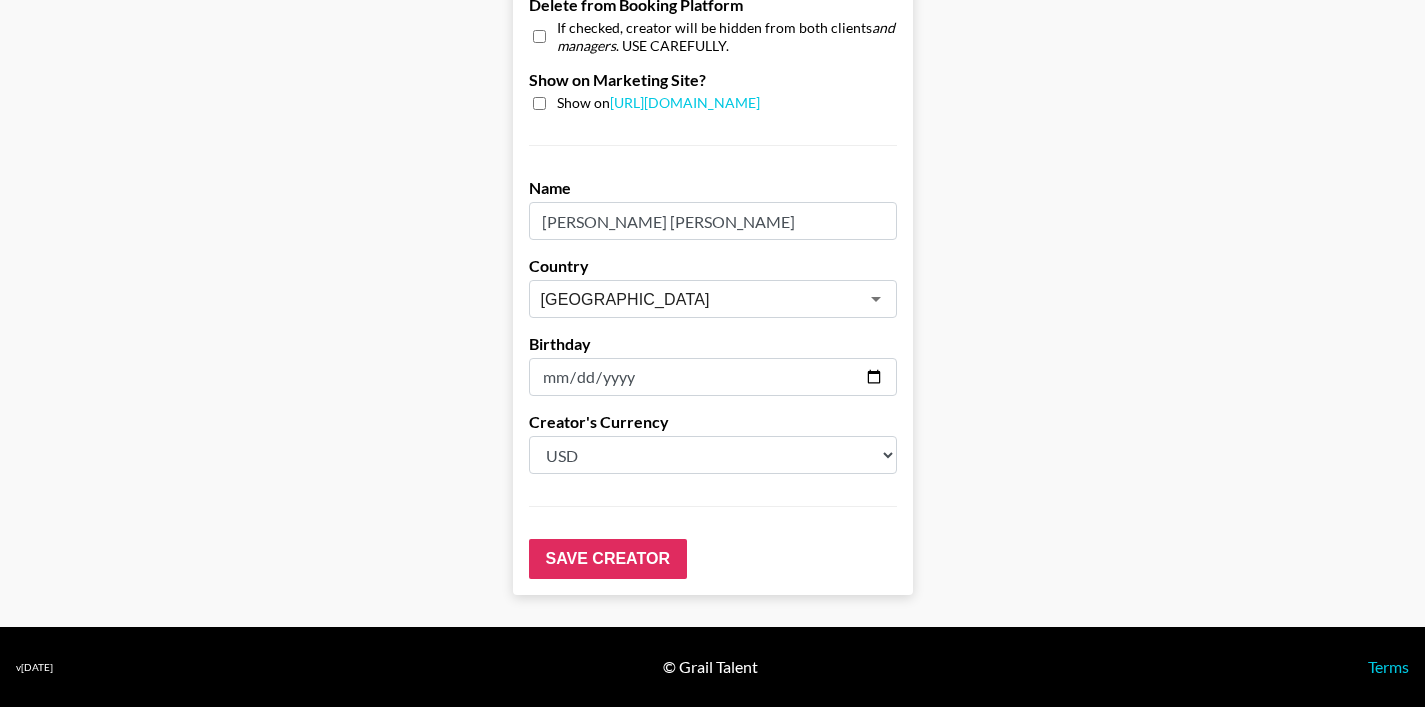 scroll, scrollTop: 2003, scrollLeft: 0, axis: vertical 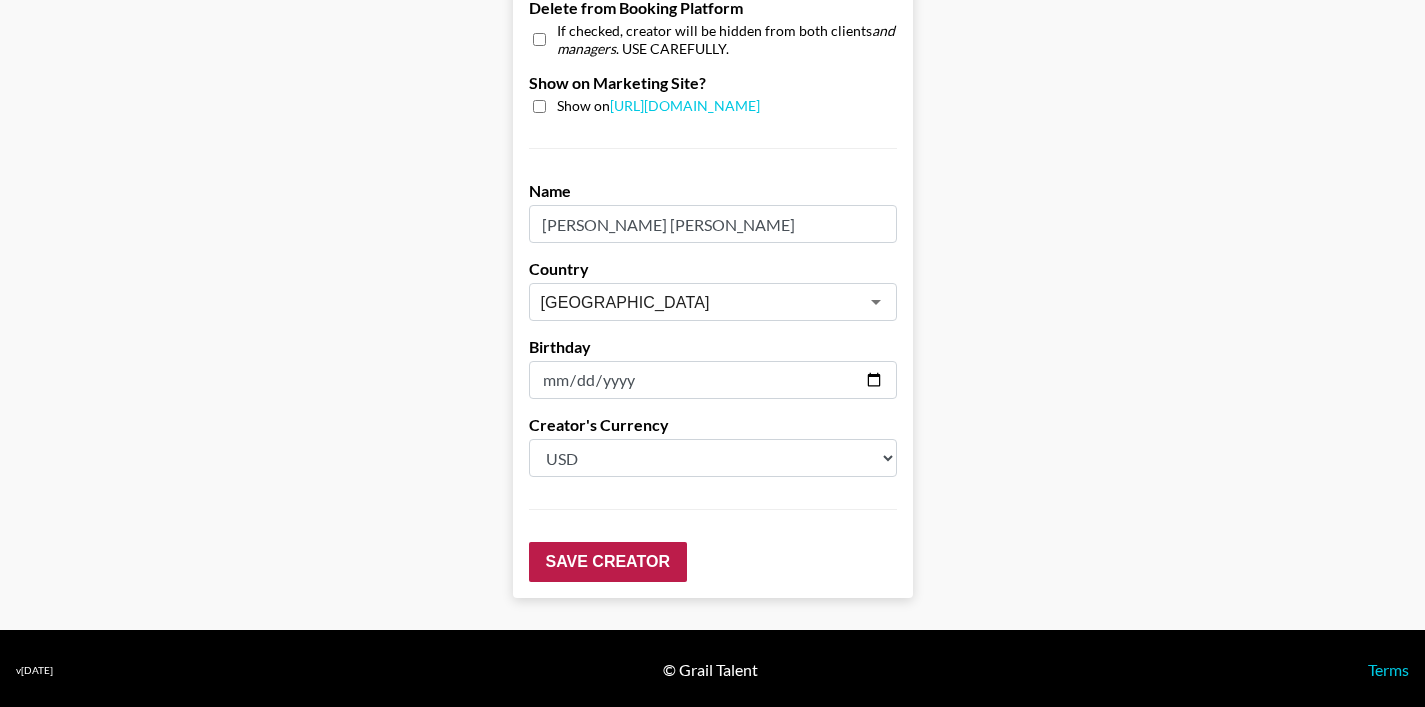 click on "Save Creator" at bounding box center (608, 562) 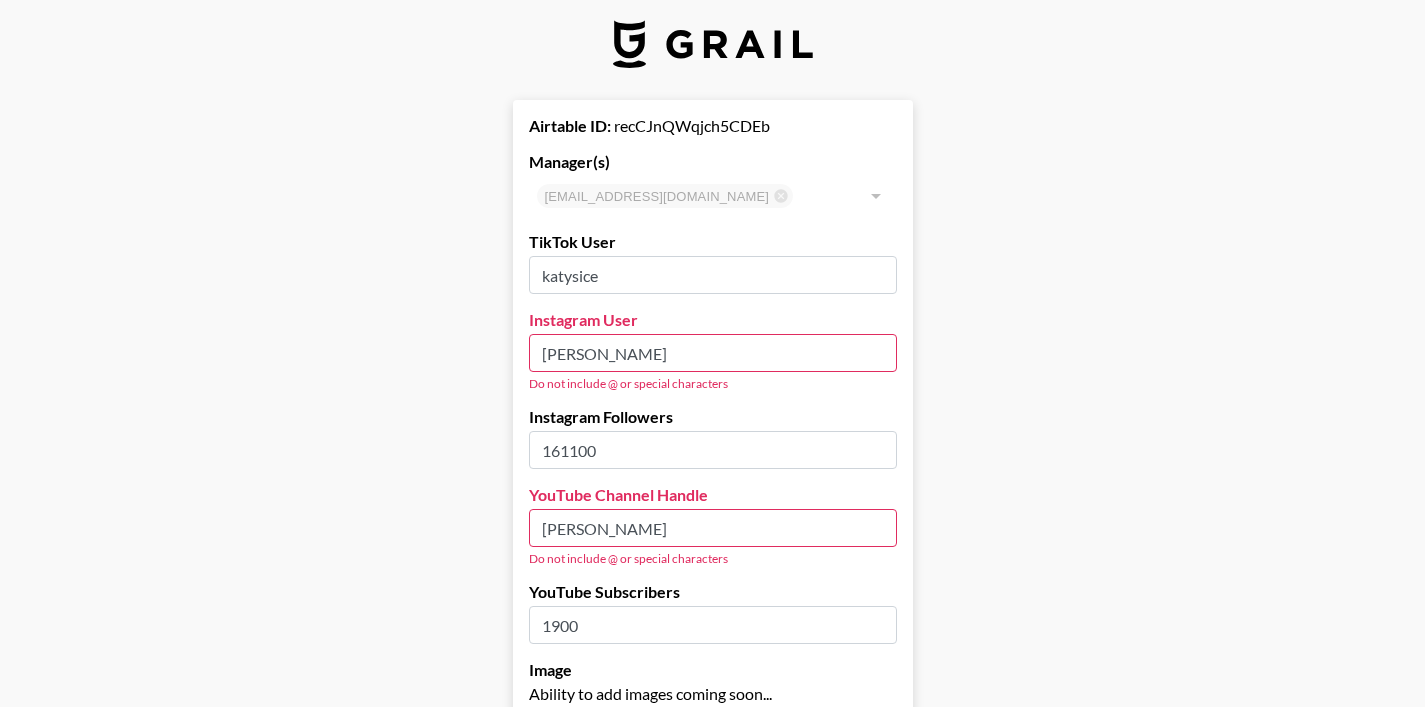 click on "[PERSON_NAME]" at bounding box center (713, 528) 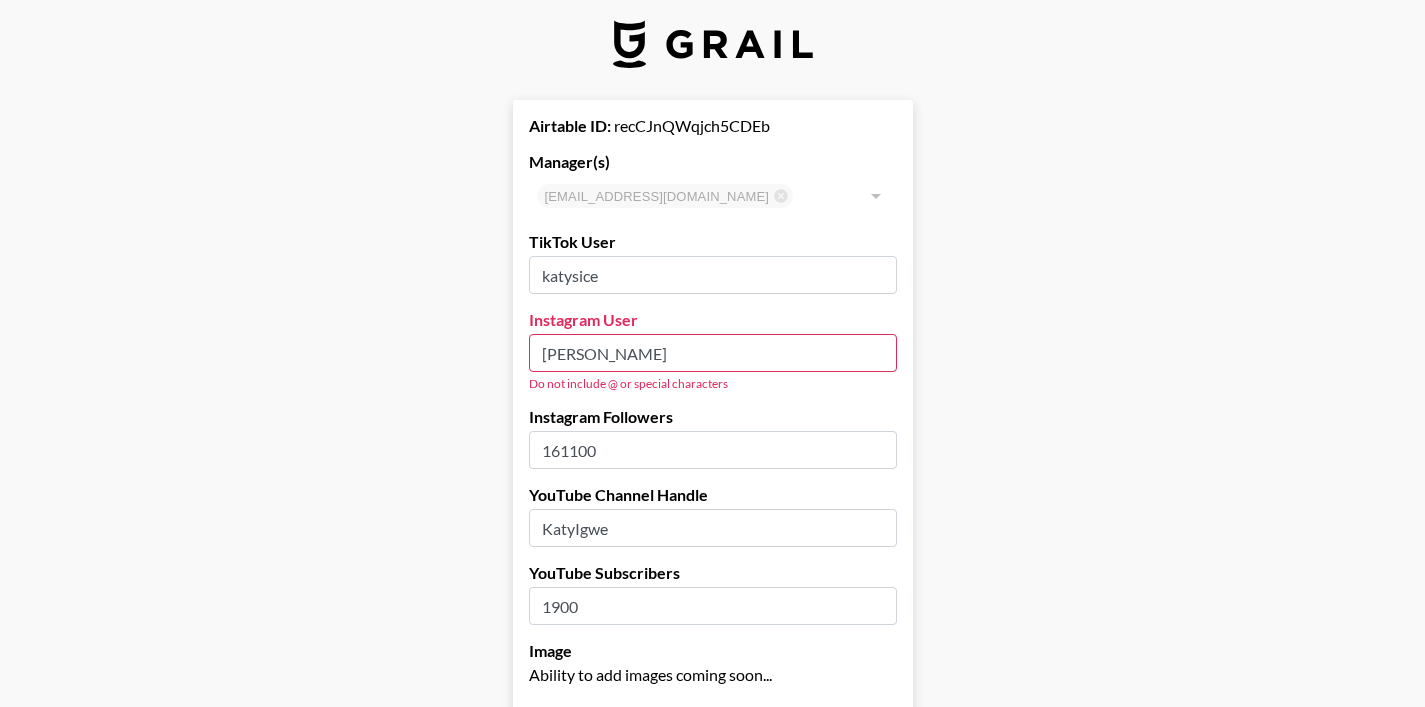 type on "KatyIgwe" 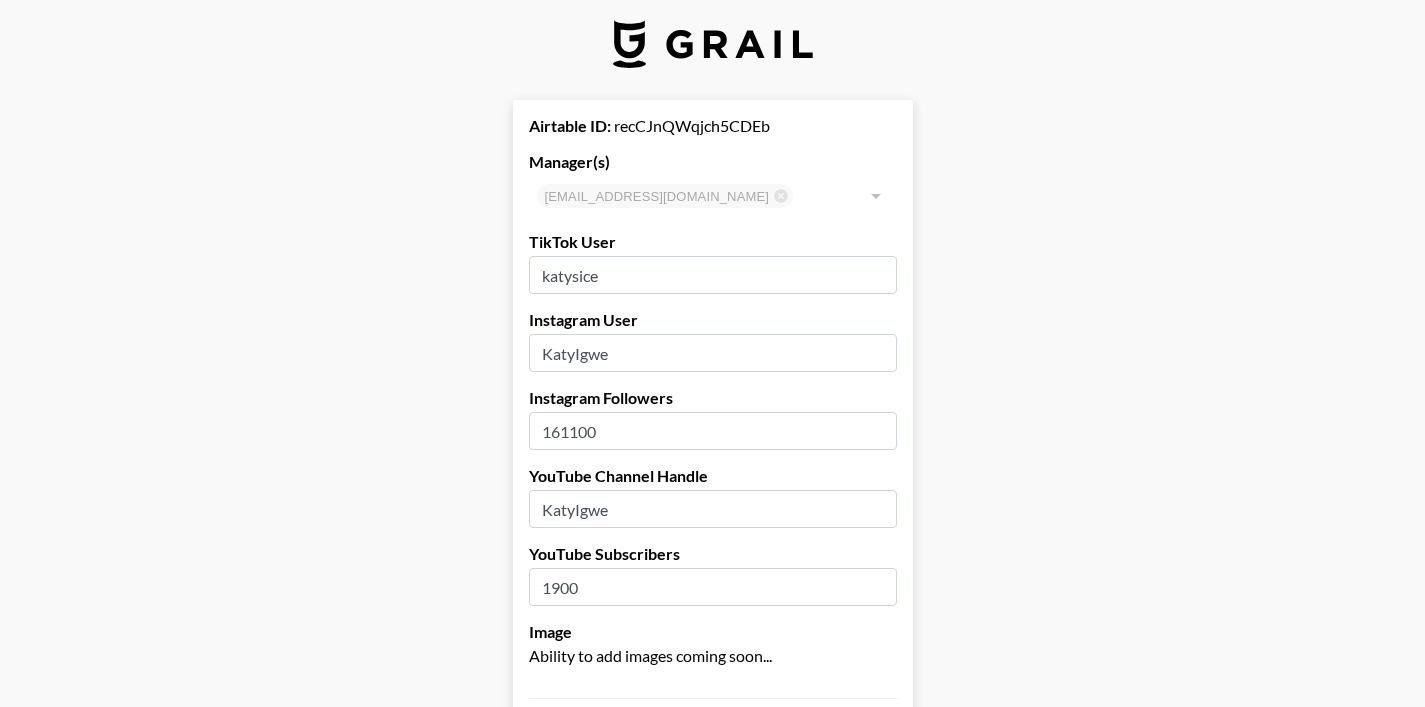 type on "KatyIgwe" 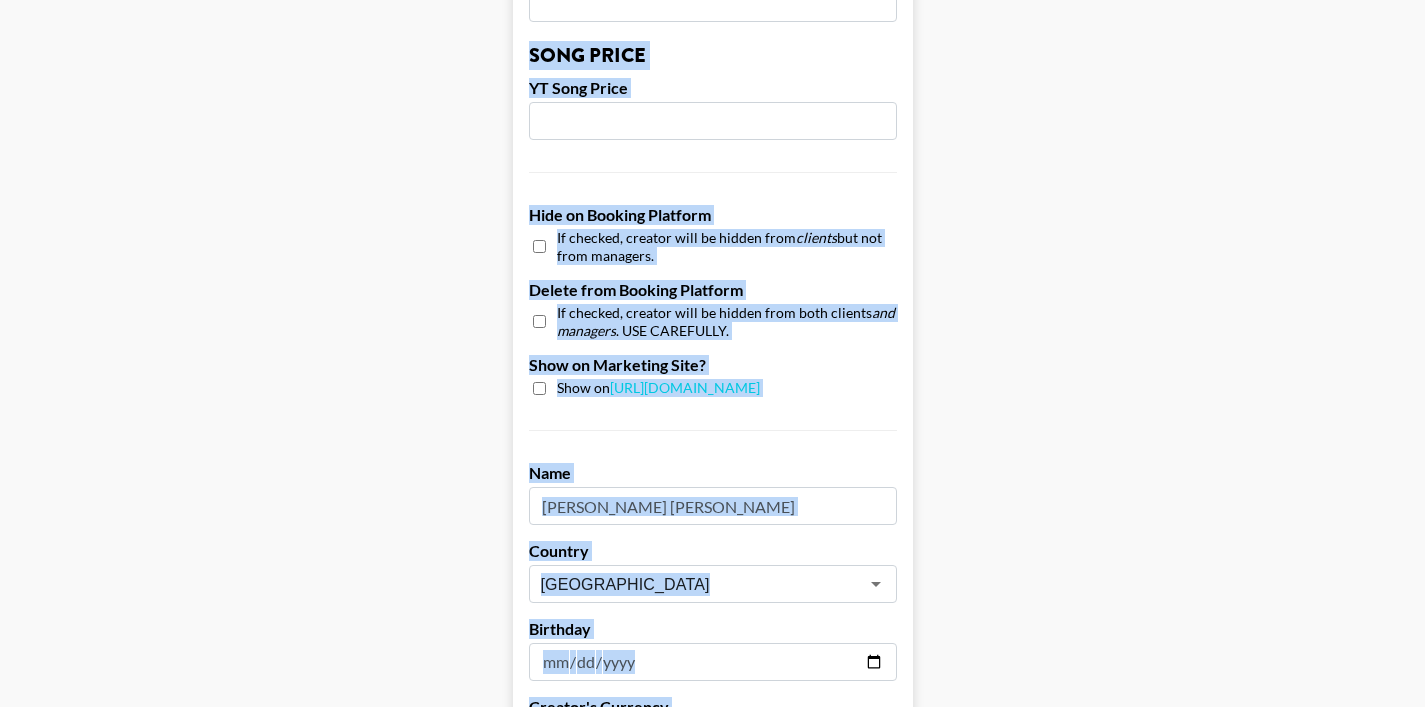 scroll, scrollTop: 2003, scrollLeft: 0, axis: vertical 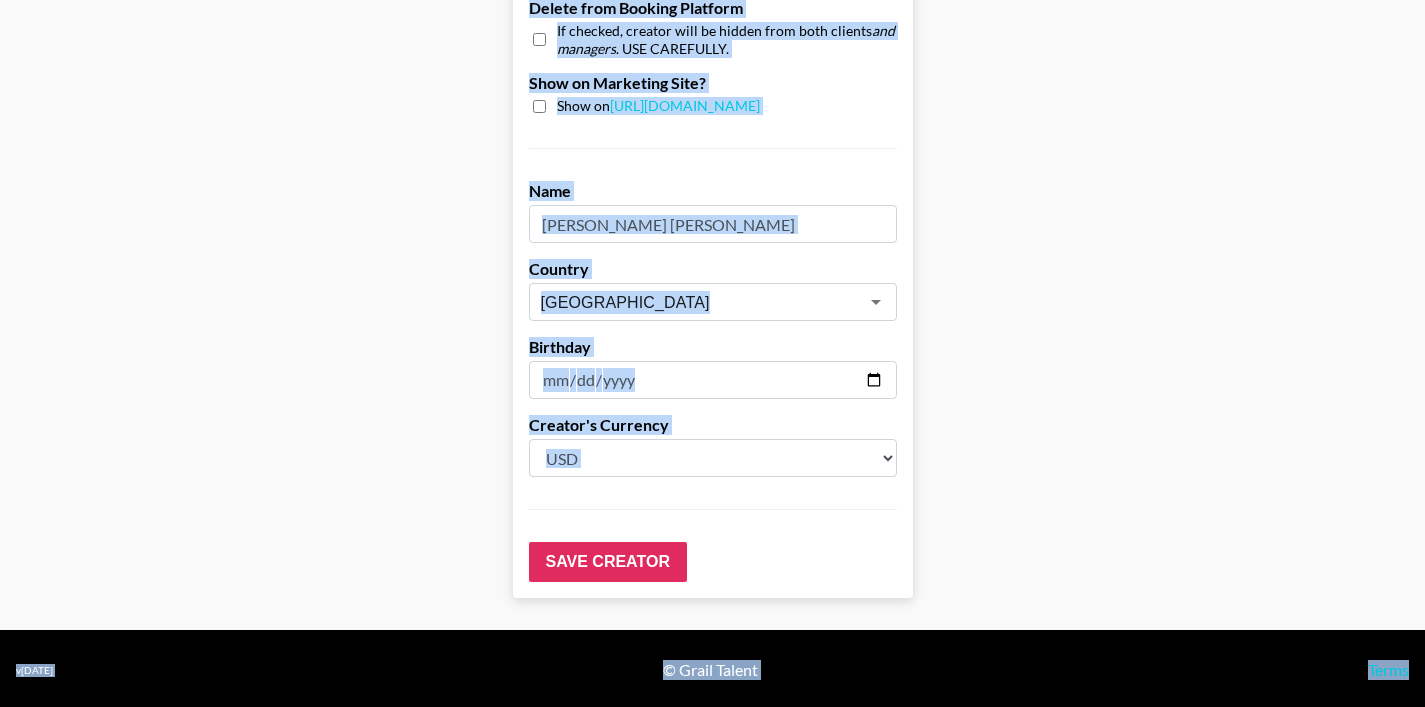 drag, startPoint x: 1256, startPoint y: 339, endPoint x: 1077, endPoint y: 794, distance: 488.94376 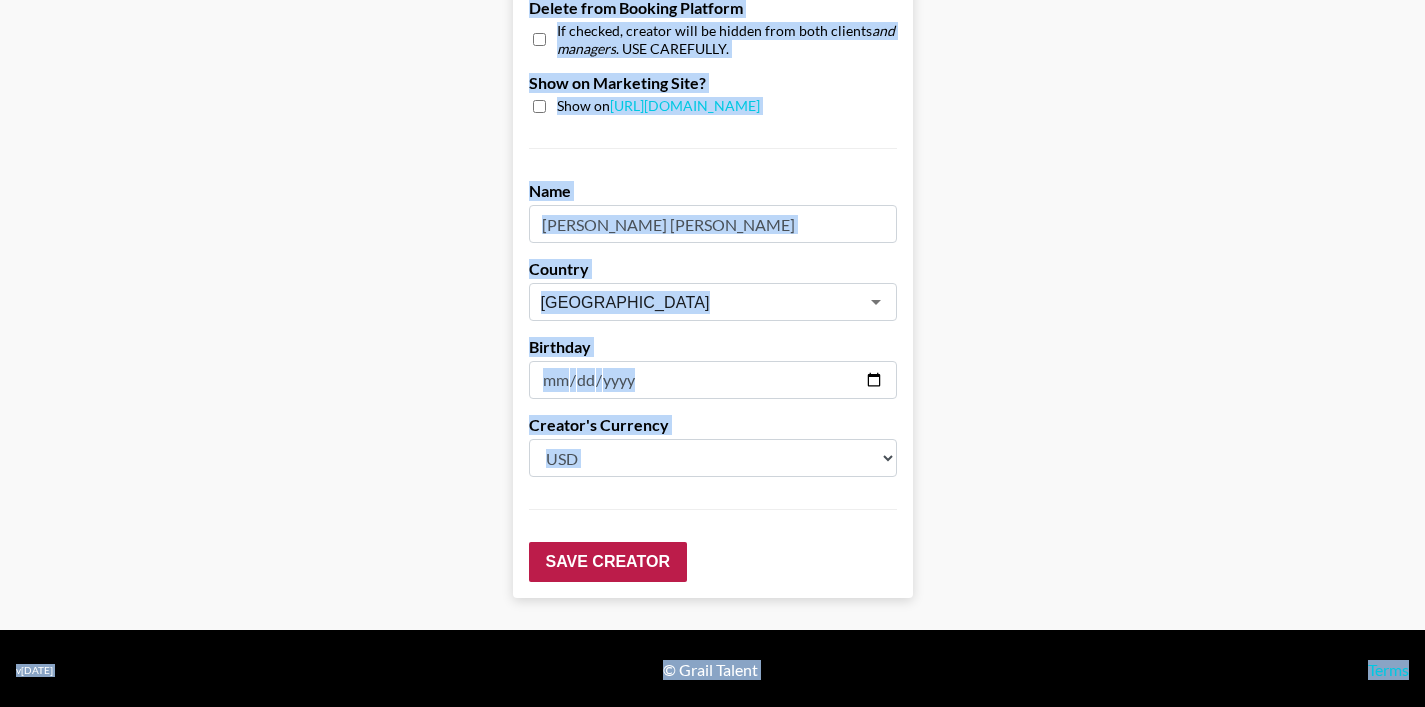 click on "Save Creator" at bounding box center (608, 562) 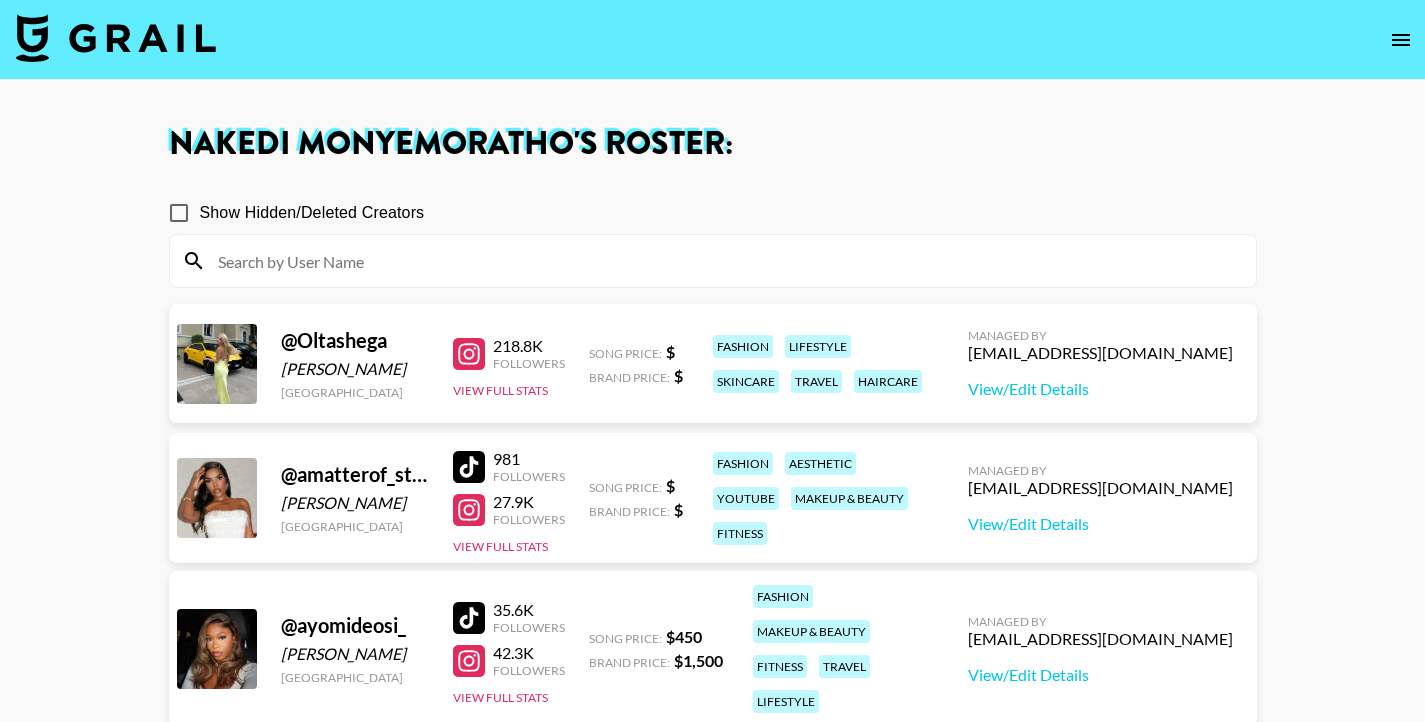 scroll, scrollTop: 0, scrollLeft: 0, axis: both 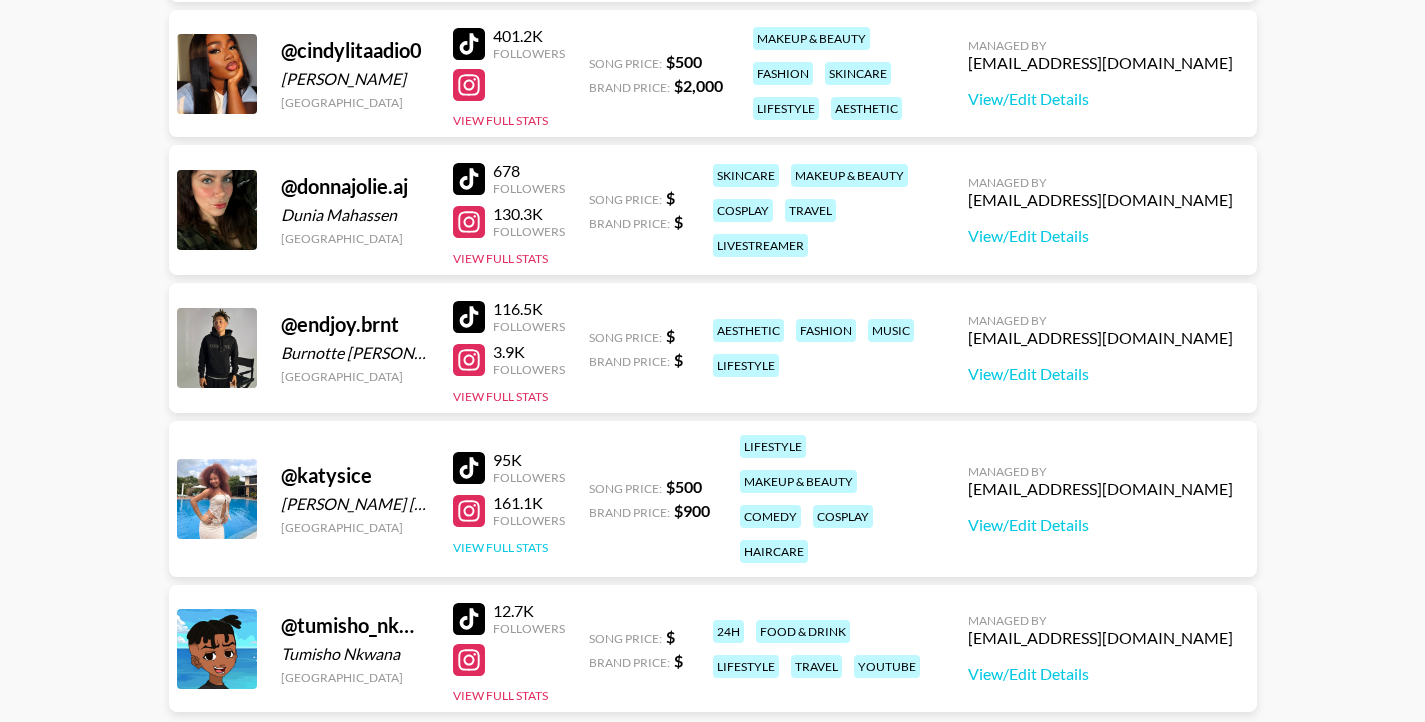 click on "View Full Stats" at bounding box center [500, 547] 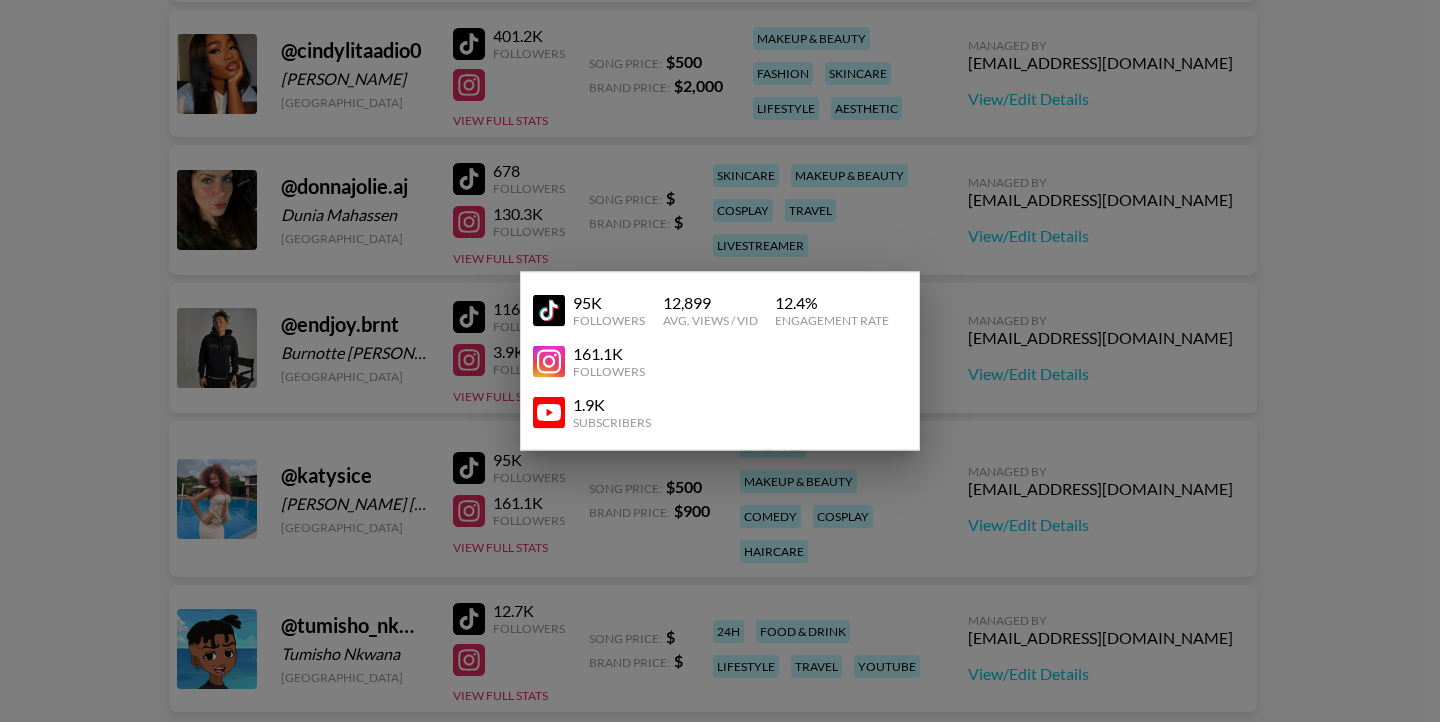 click at bounding box center (720, 361) 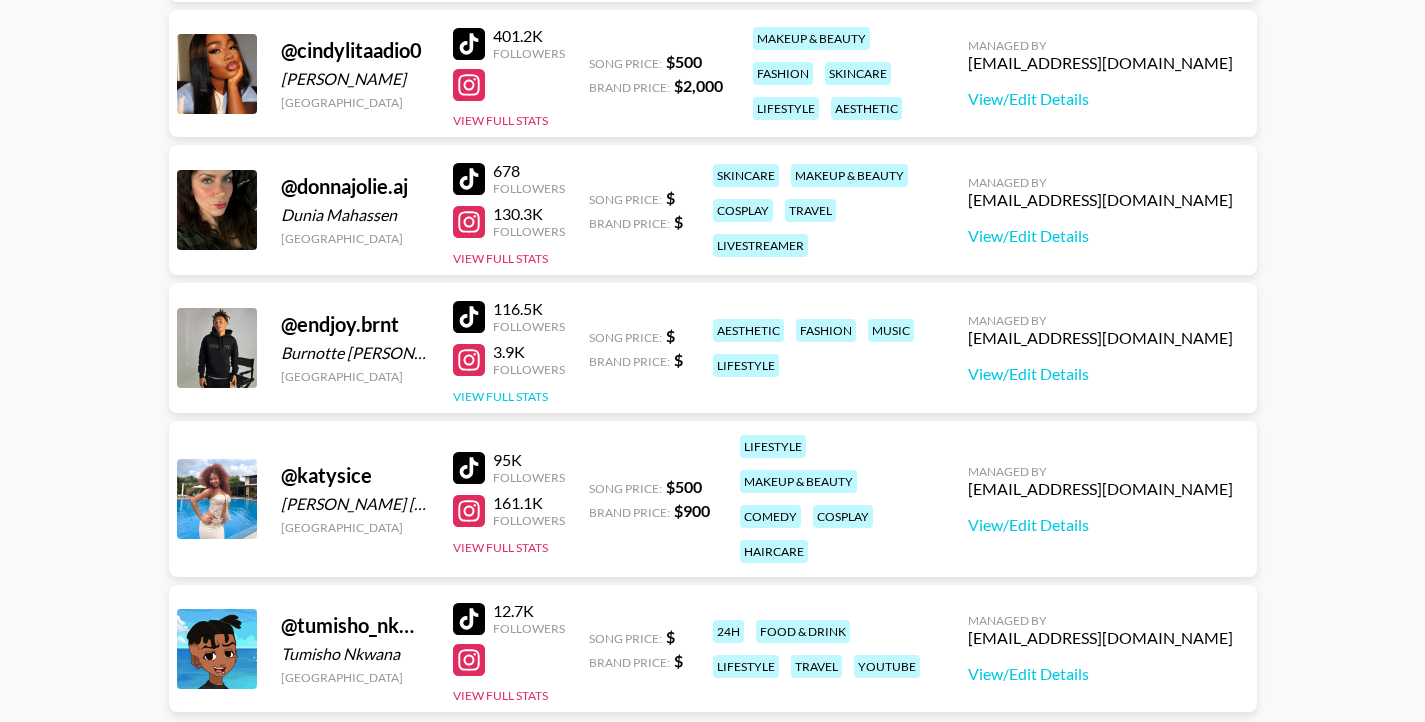click on "View Full Stats" at bounding box center [500, 396] 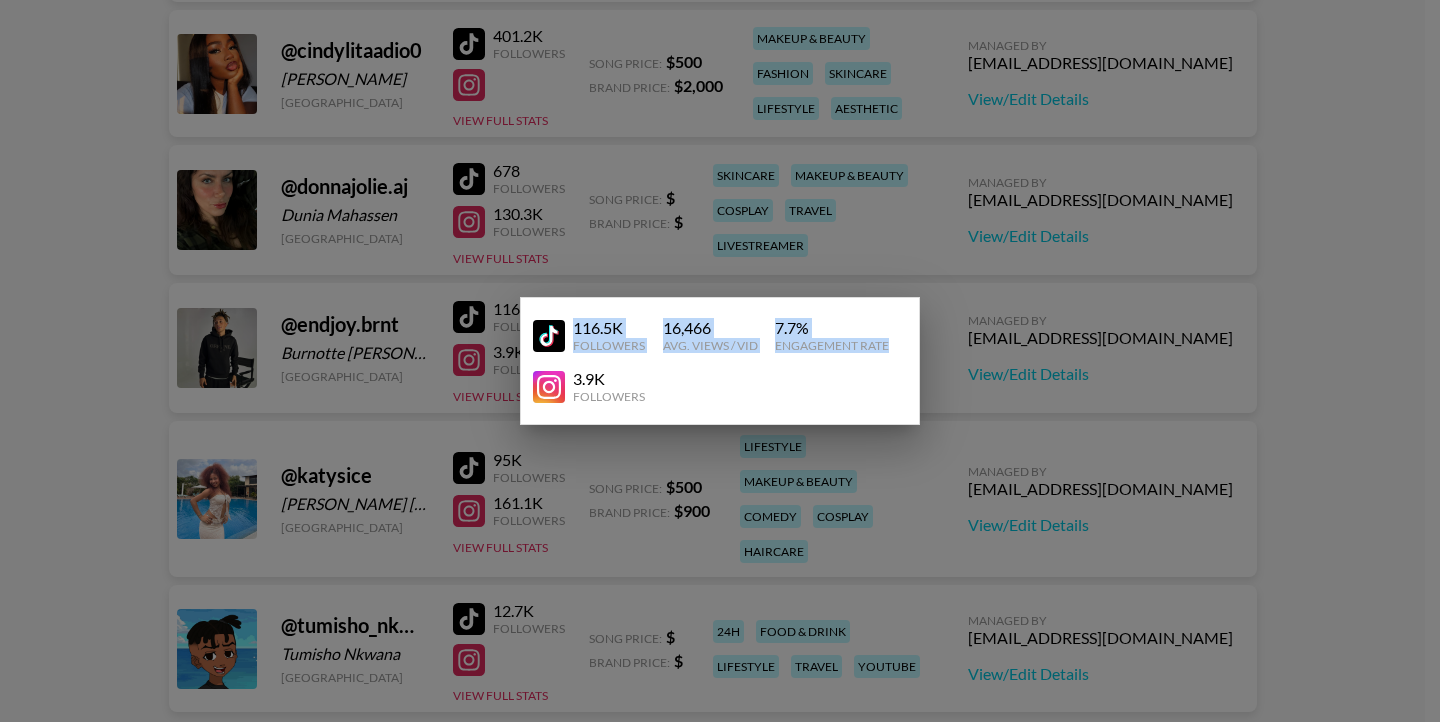 drag, startPoint x: 574, startPoint y: 331, endPoint x: 902, endPoint y: 353, distance: 328.73697 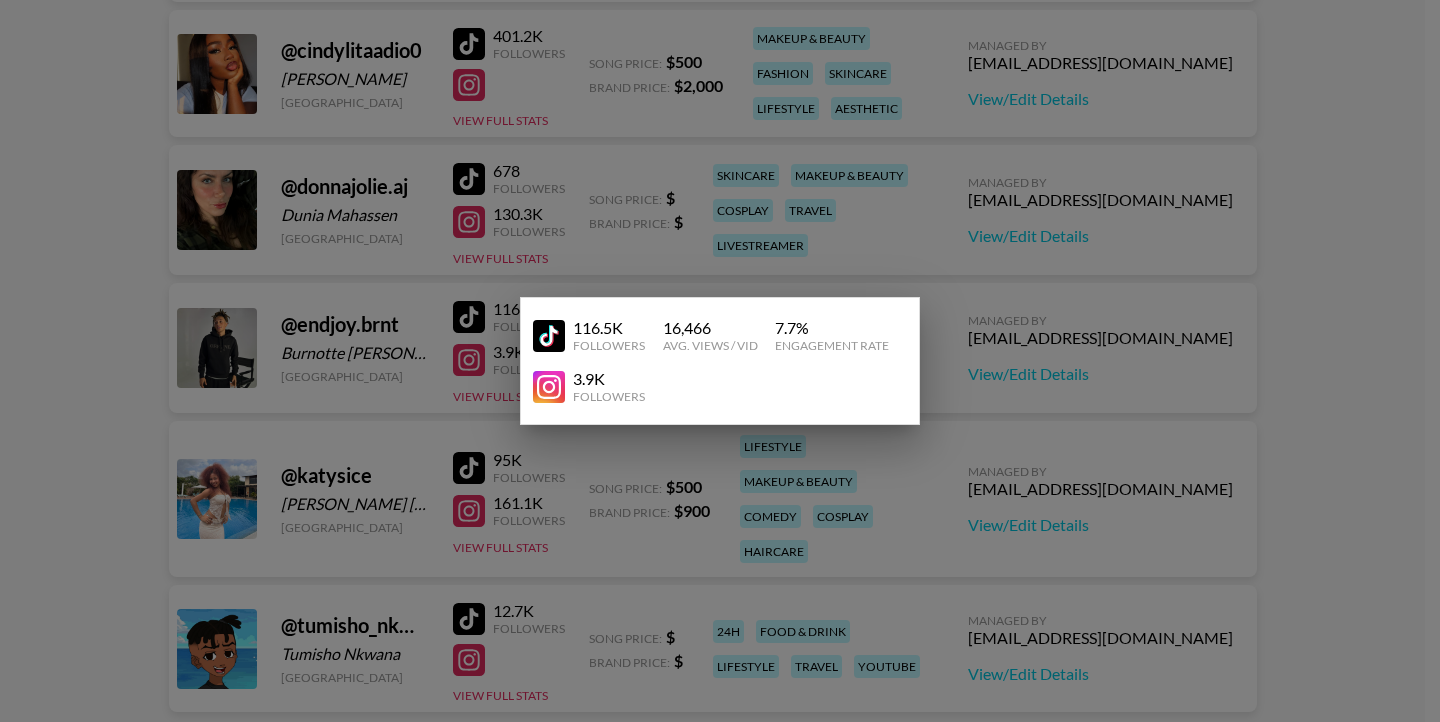 click on "3.9K Followers" at bounding box center [712, 386] 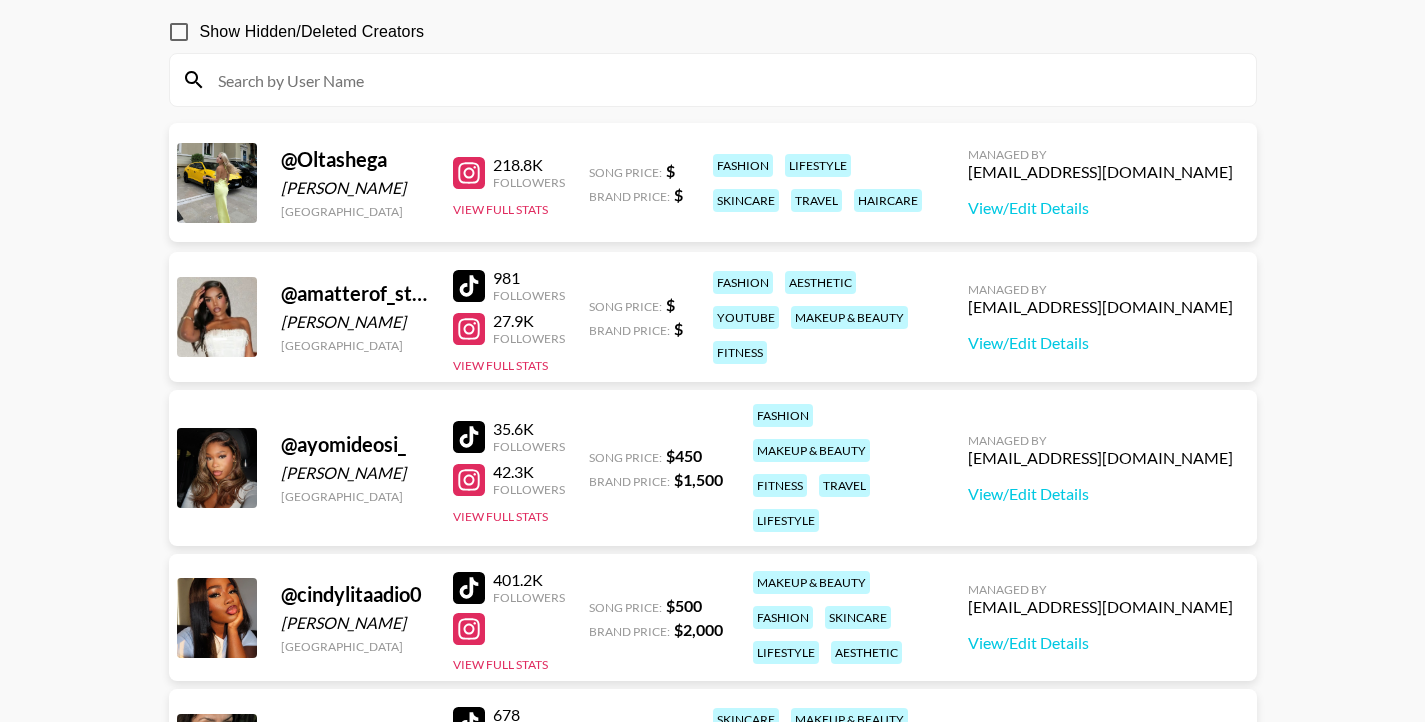 scroll, scrollTop: 0, scrollLeft: 0, axis: both 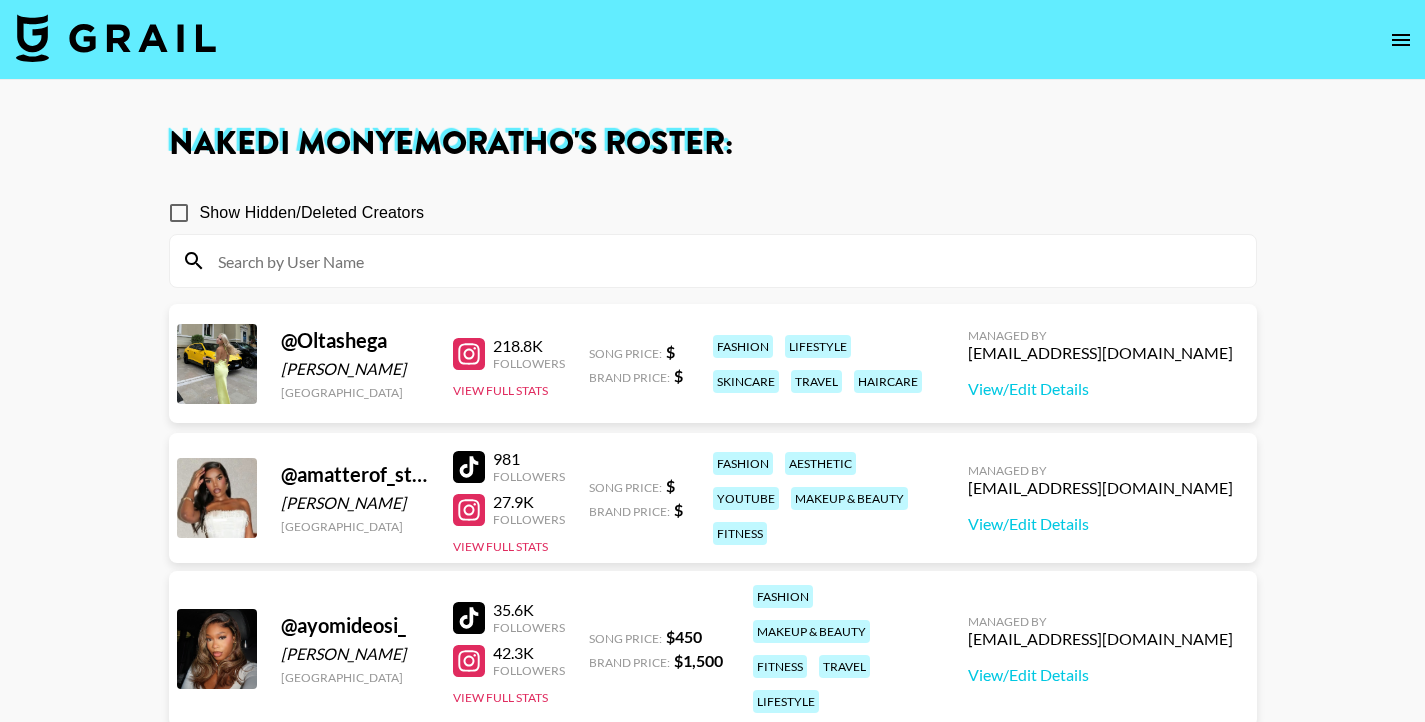 click at bounding box center (1401, 40) 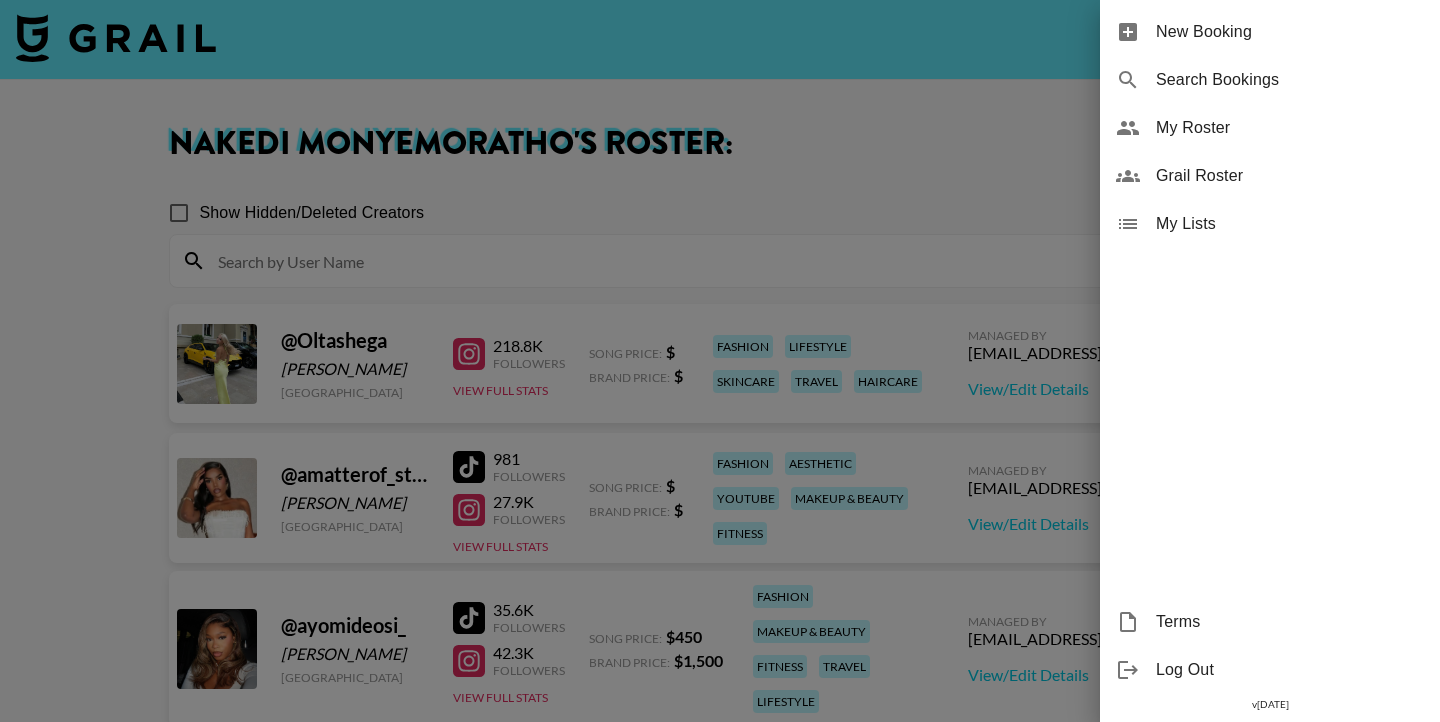 click on "My Roster" at bounding box center [1290, 128] 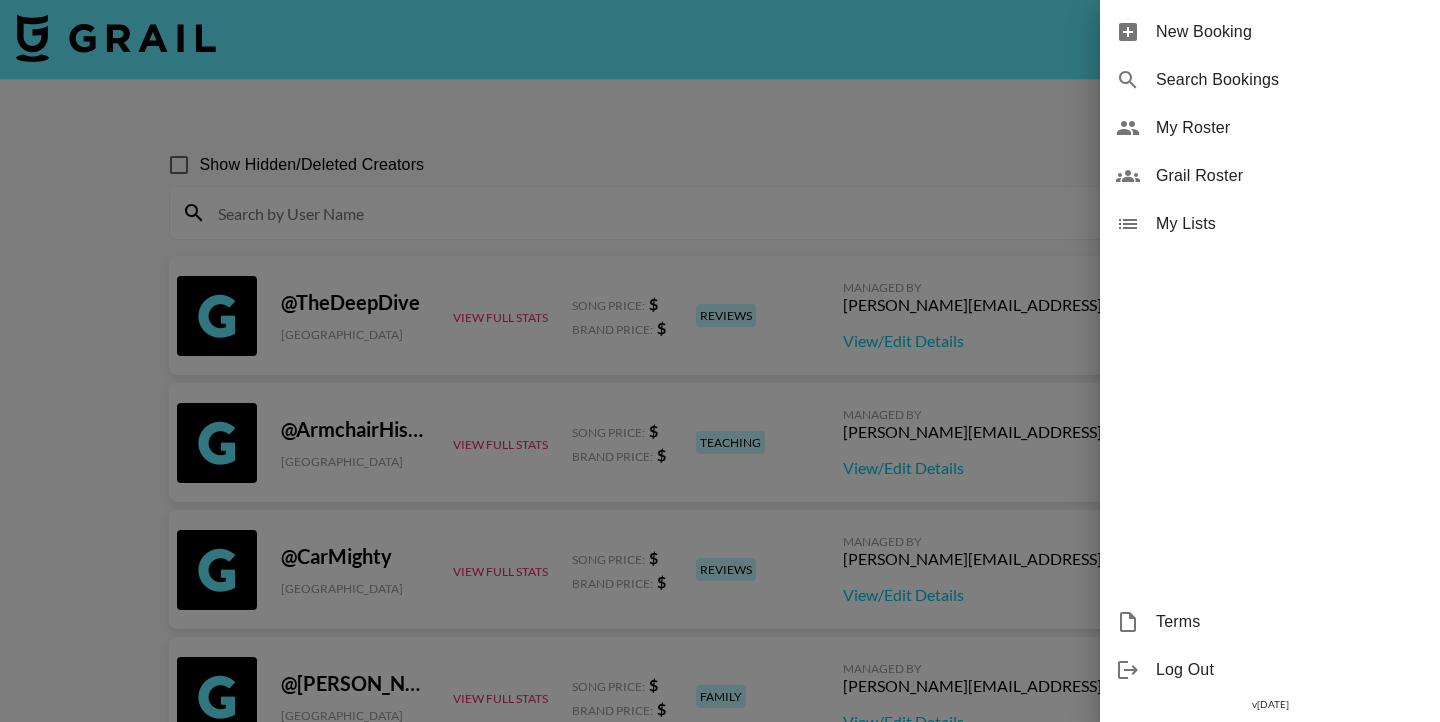 click at bounding box center (720, 361) 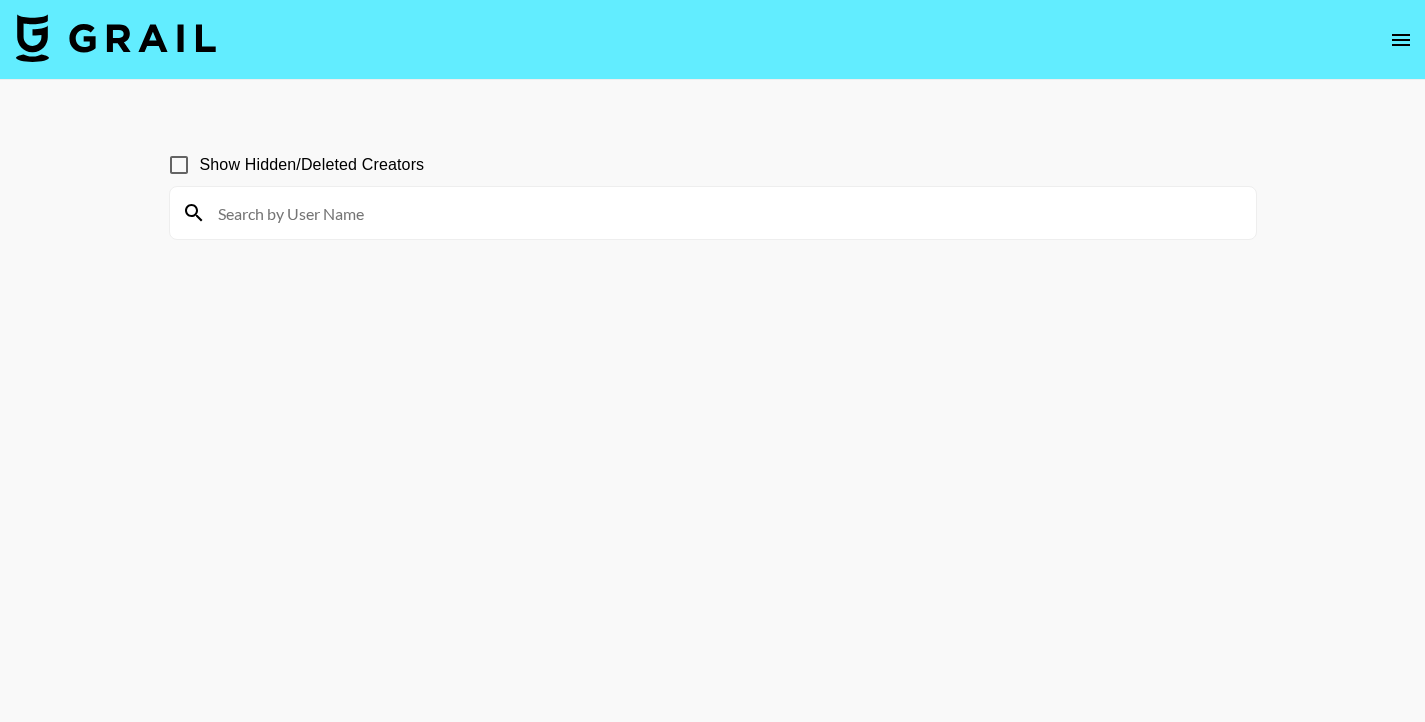 scroll, scrollTop: 93453, scrollLeft: 0, axis: vertical 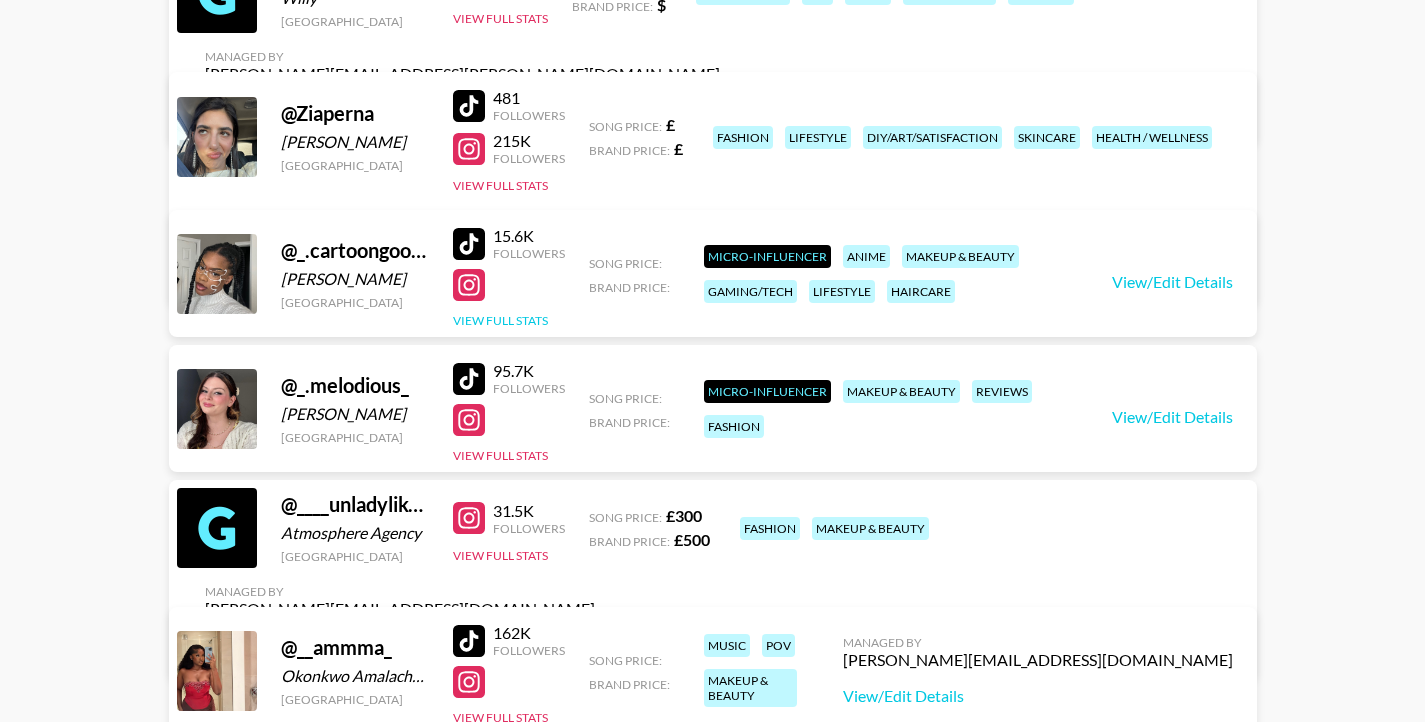 click on "View Full Stats" at bounding box center [500, 320] 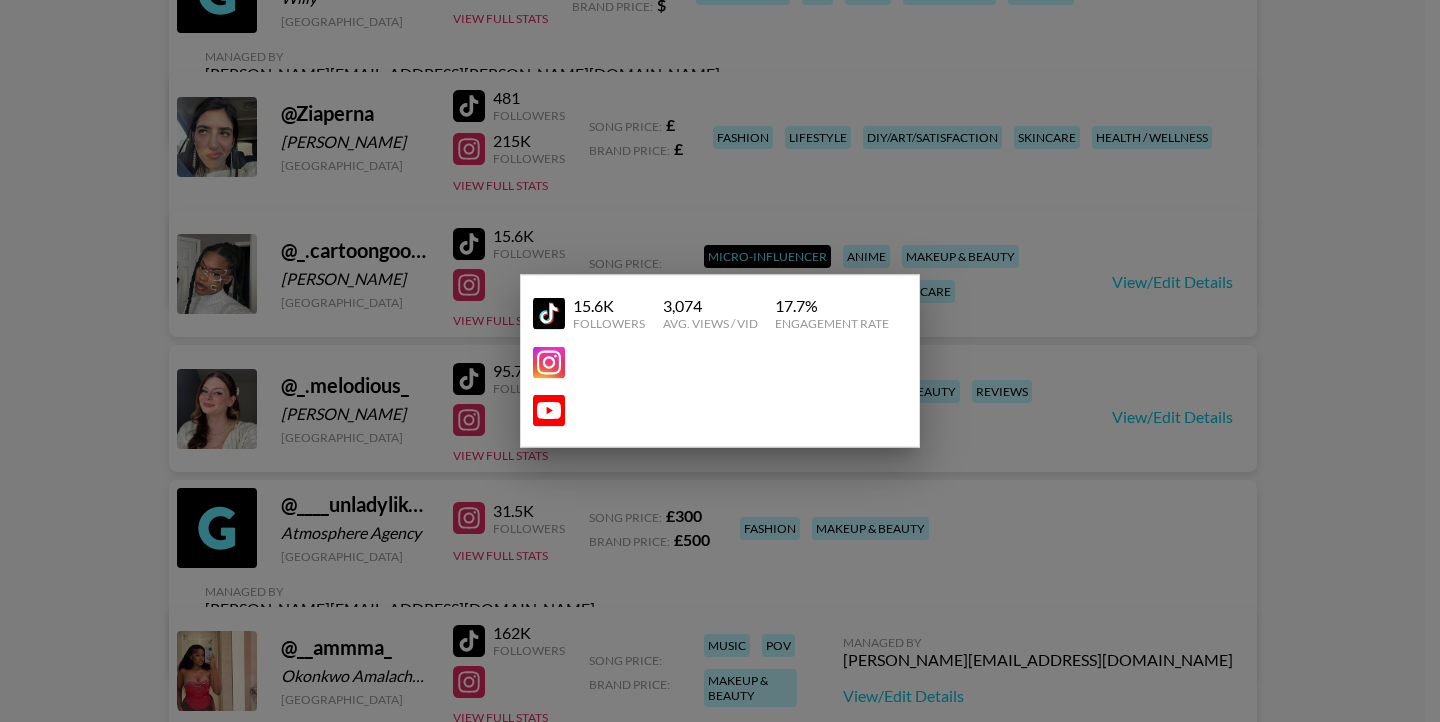 click at bounding box center [720, 361] 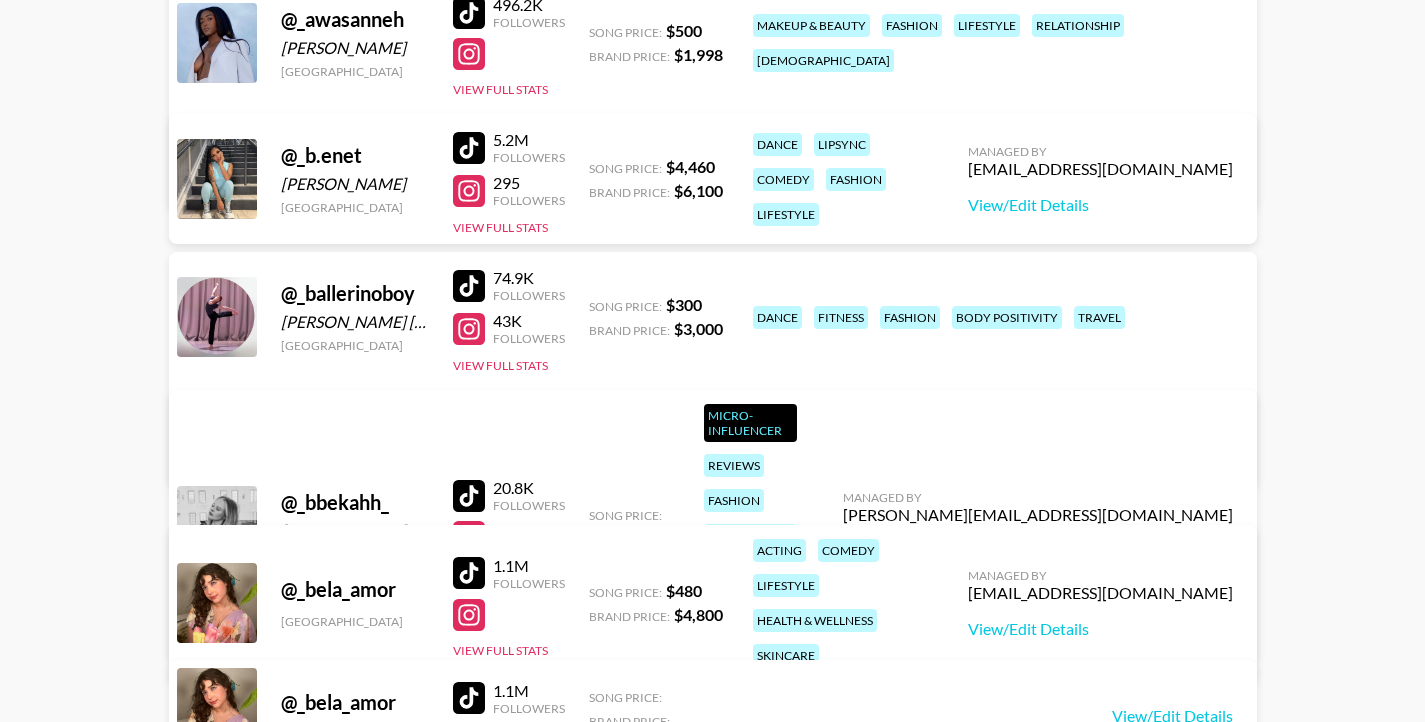 scroll, scrollTop: 96100, scrollLeft: 0, axis: vertical 